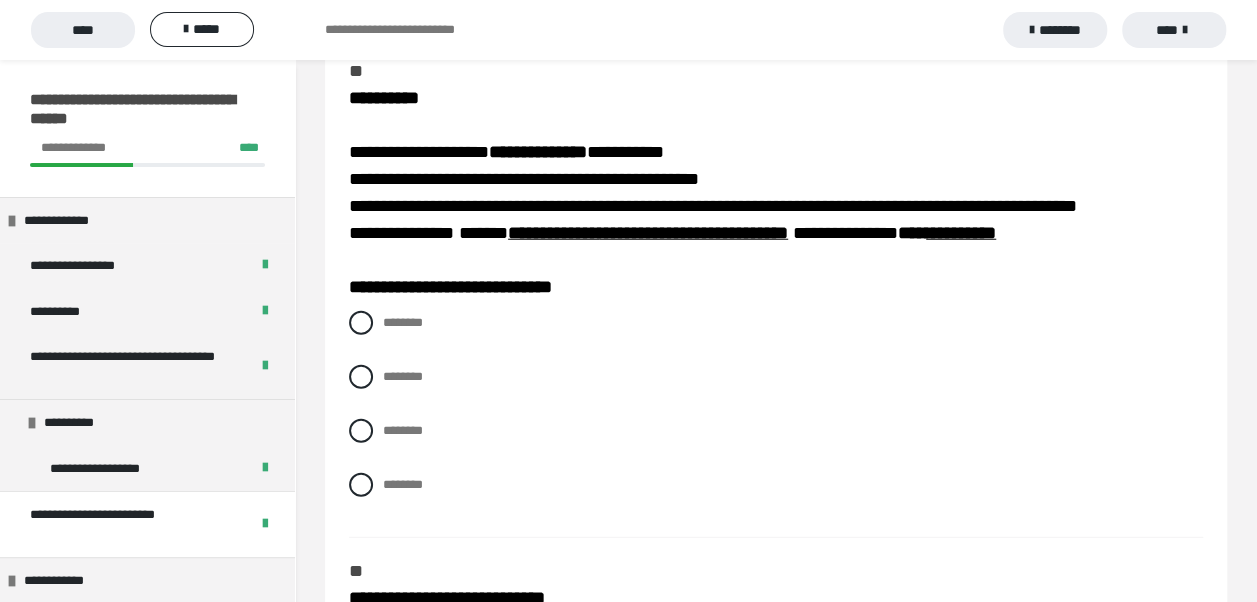 scroll, scrollTop: 0, scrollLeft: 0, axis: both 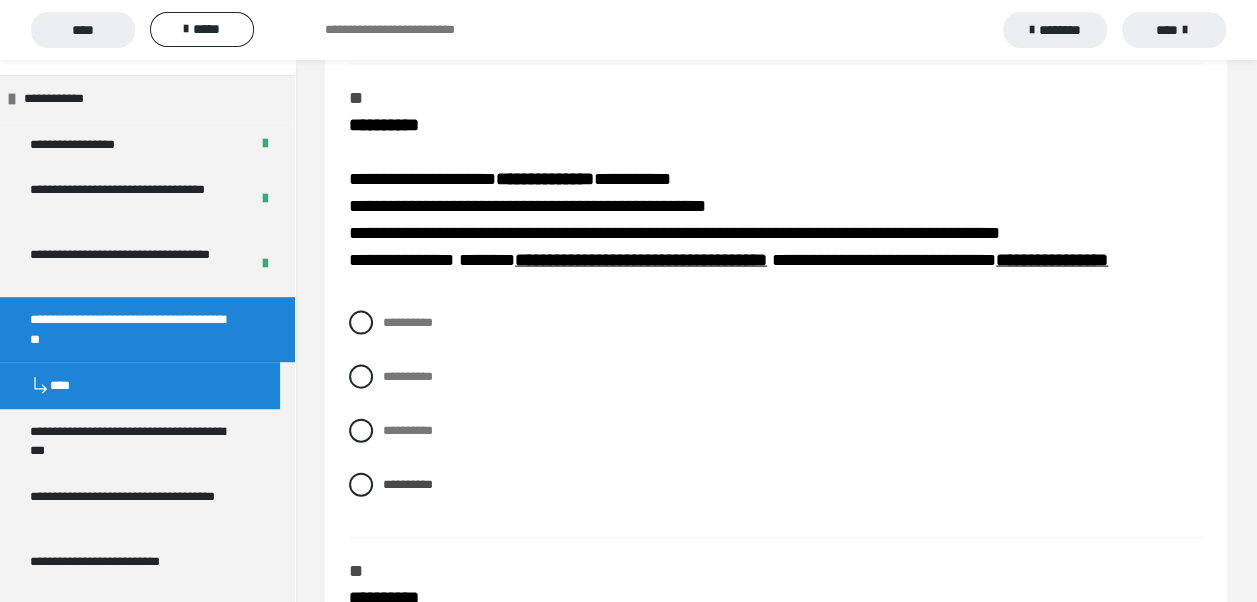 drag, startPoint x: 101, startPoint y: 312, endPoint x: 78, endPoint y: 328, distance: 28.01785 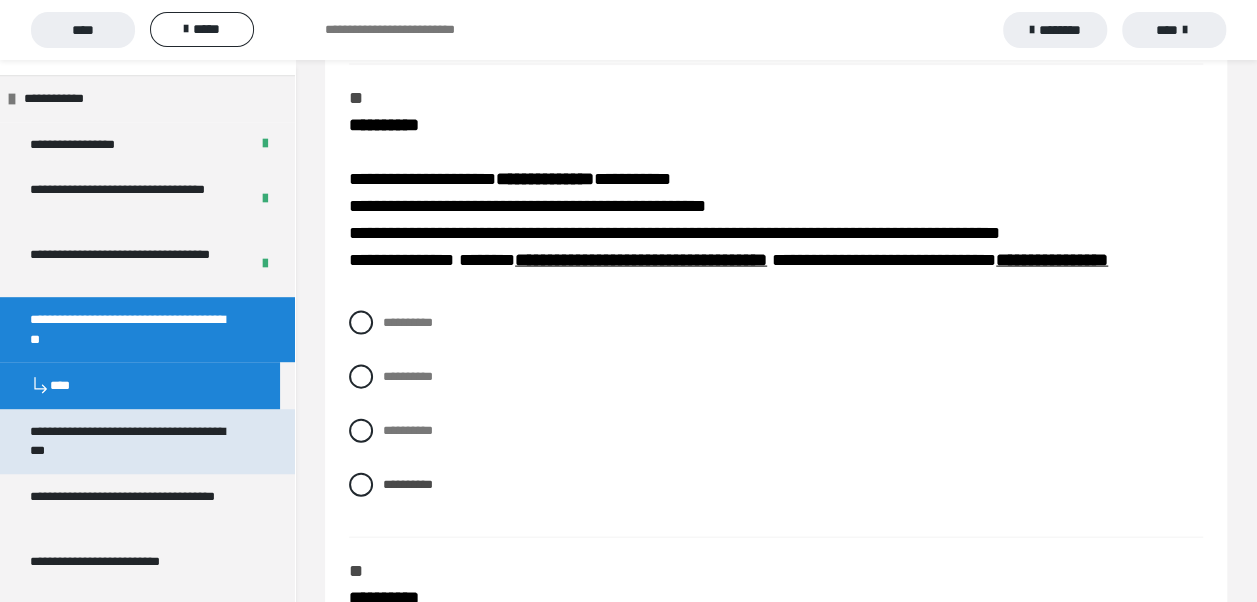 drag, startPoint x: 78, startPoint y: 328, endPoint x: 29, endPoint y: 444, distance: 125.92458 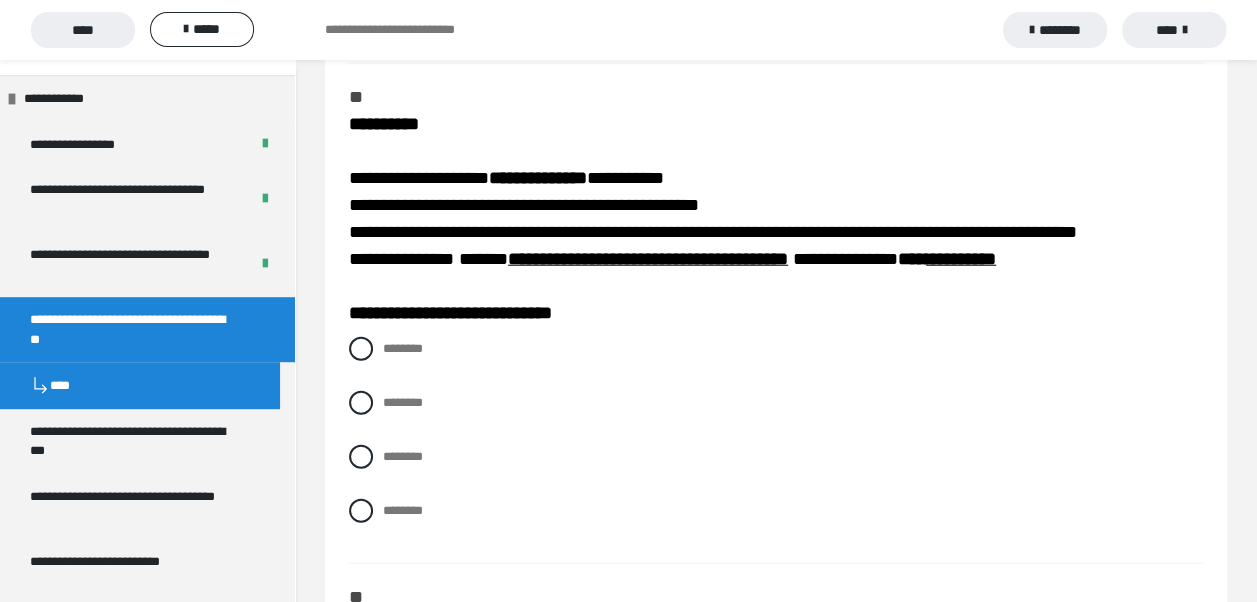 scroll, scrollTop: 2488, scrollLeft: 0, axis: vertical 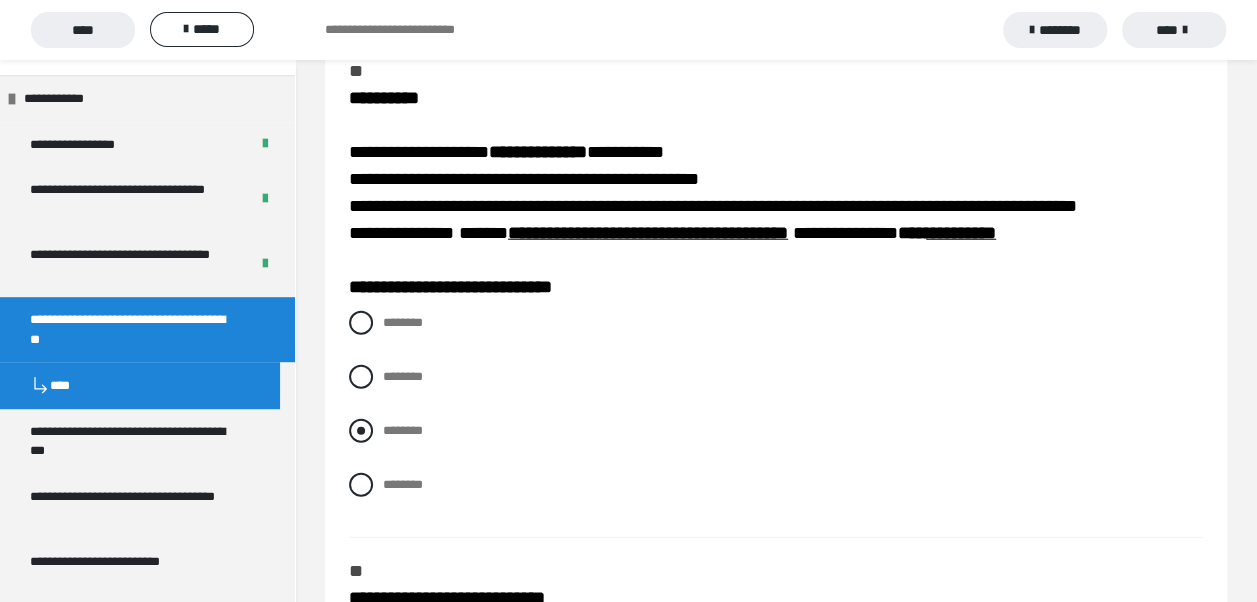 drag, startPoint x: 358, startPoint y: 423, endPoint x: 364, endPoint y: 434, distance: 12.529964 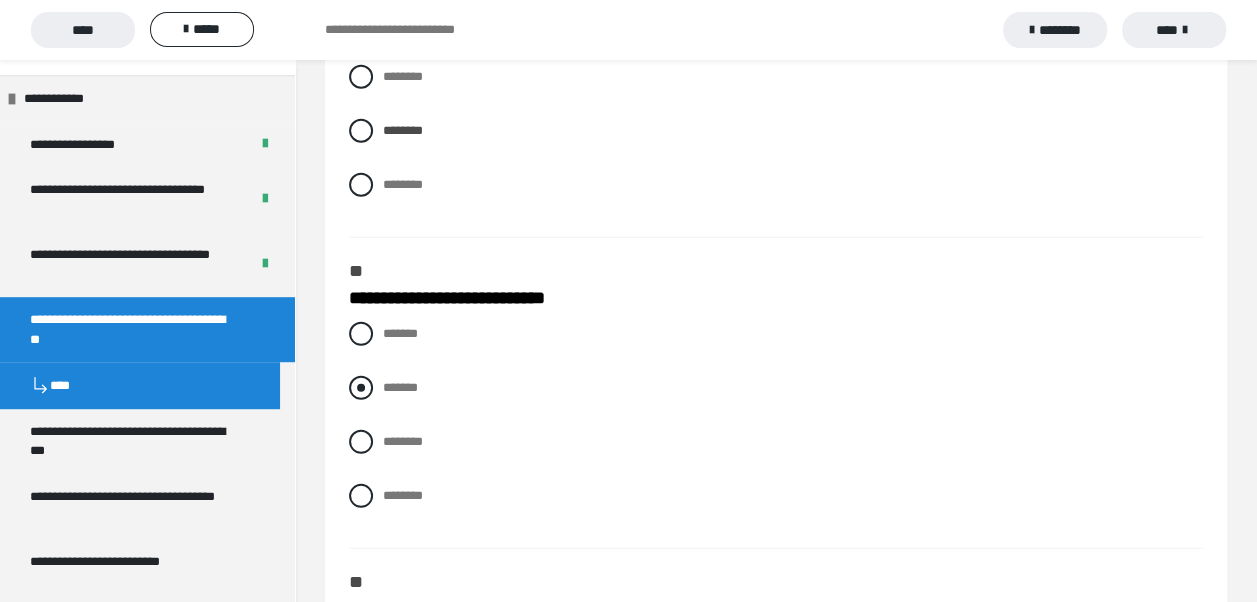 scroll, scrollTop: 2688, scrollLeft: 0, axis: vertical 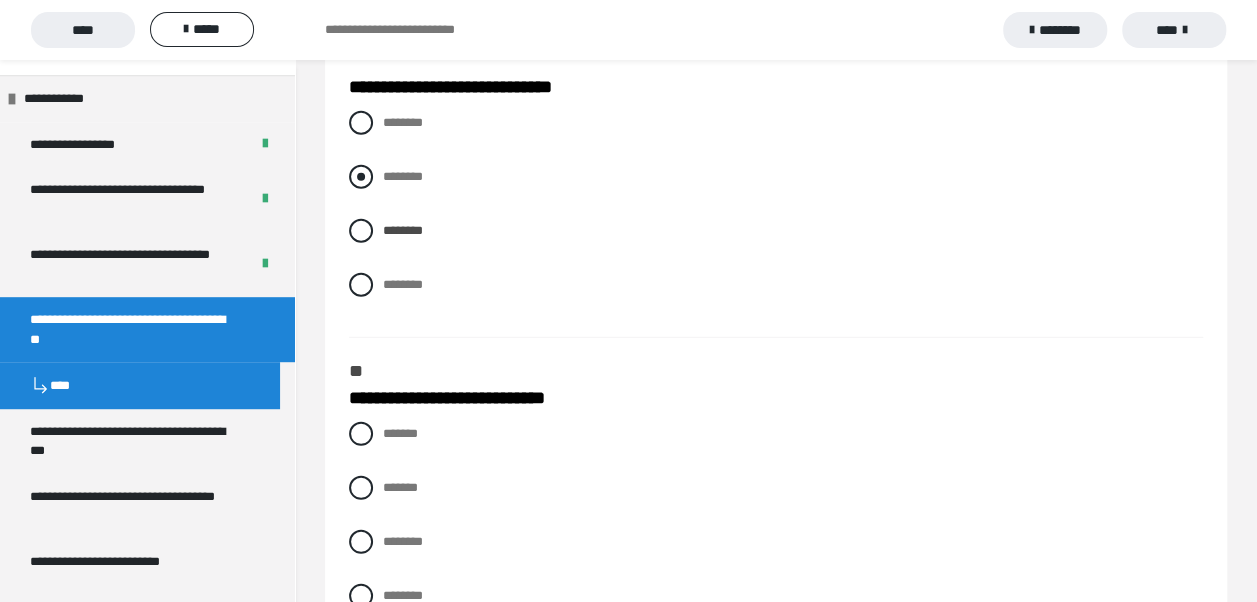 click at bounding box center [361, 177] 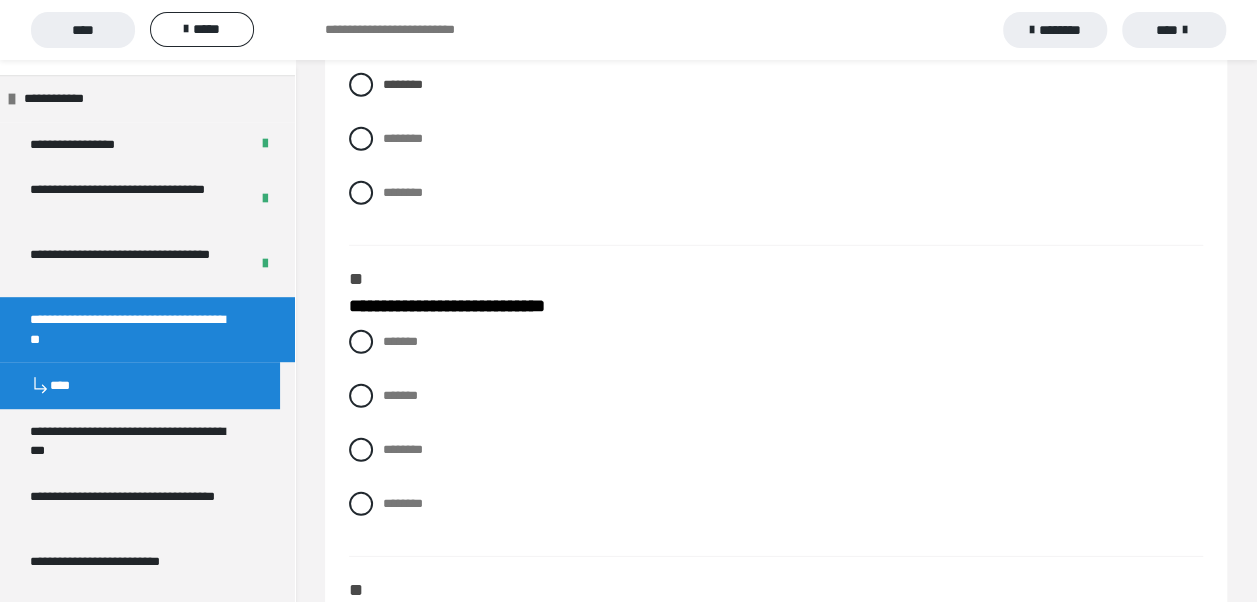 scroll, scrollTop: 2888, scrollLeft: 0, axis: vertical 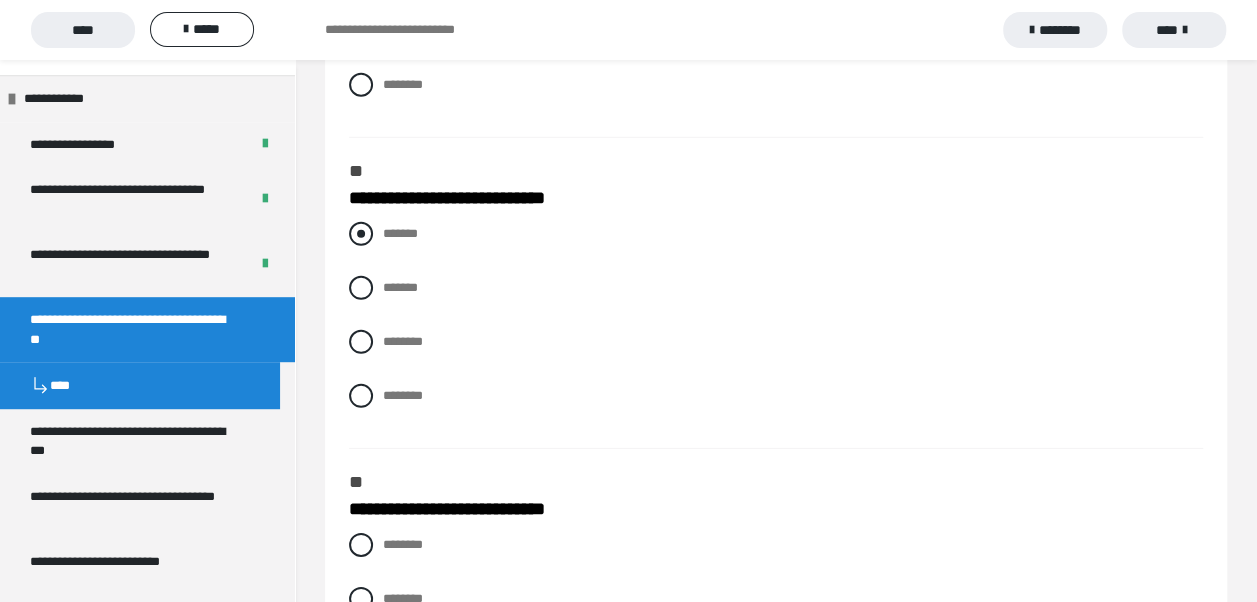 click at bounding box center (361, 234) 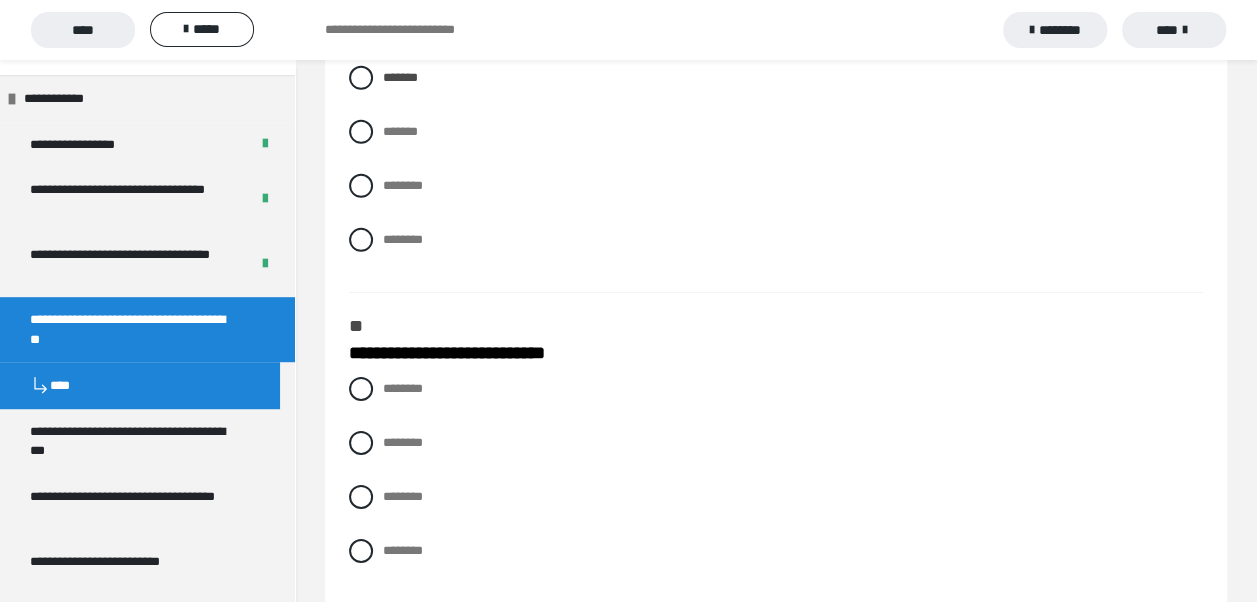 scroll, scrollTop: 3088, scrollLeft: 0, axis: vertical 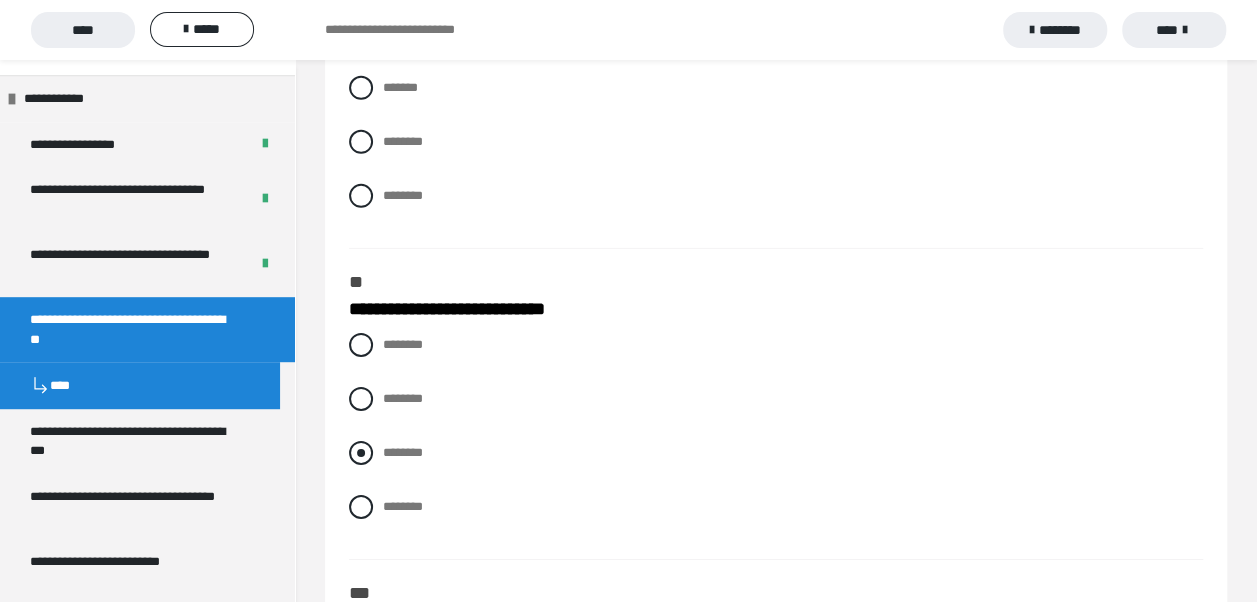 click at bounding box center (361, 453) 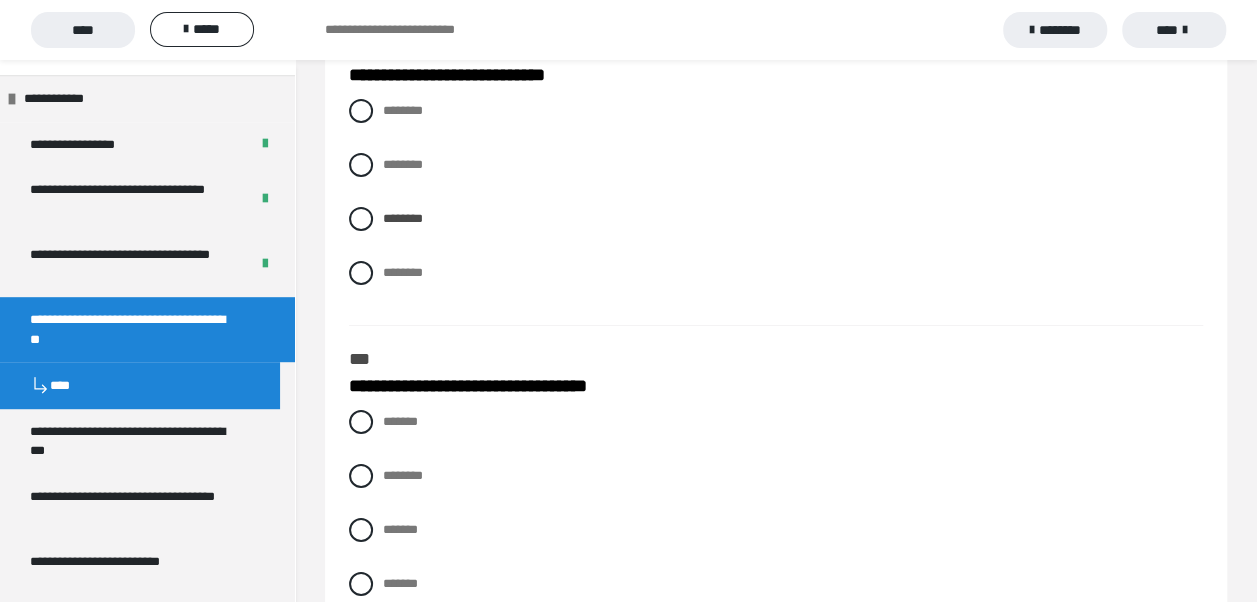 scroll, scrollTop: 3388, scrollLeft: 0, axis: vertical 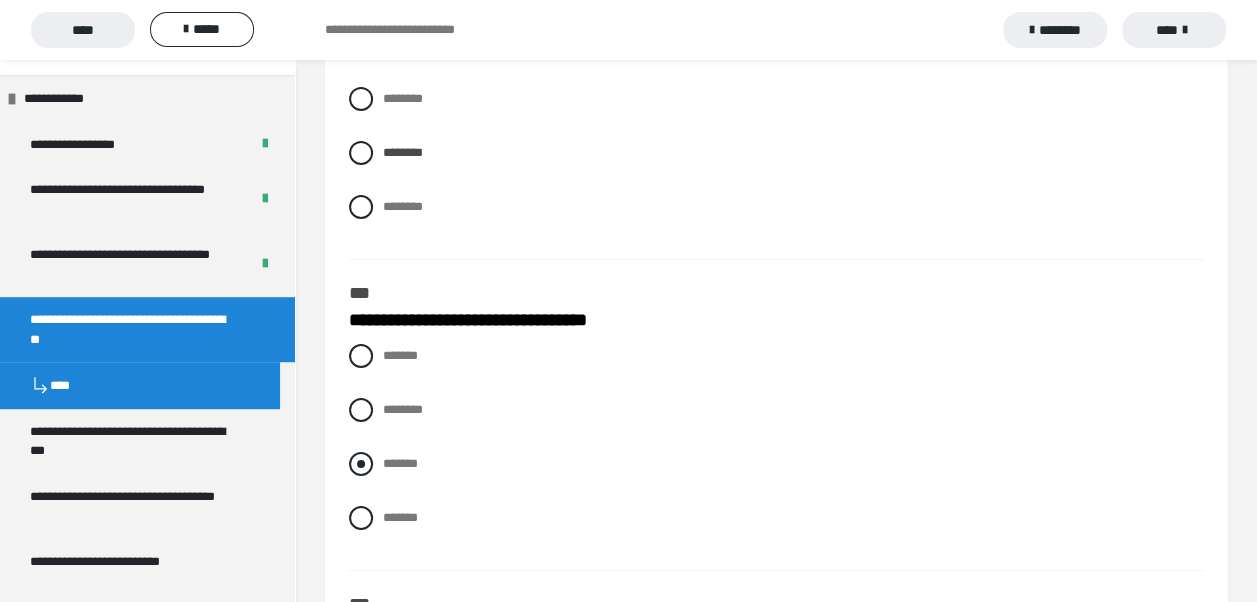 click at bounding box center (361, 464) 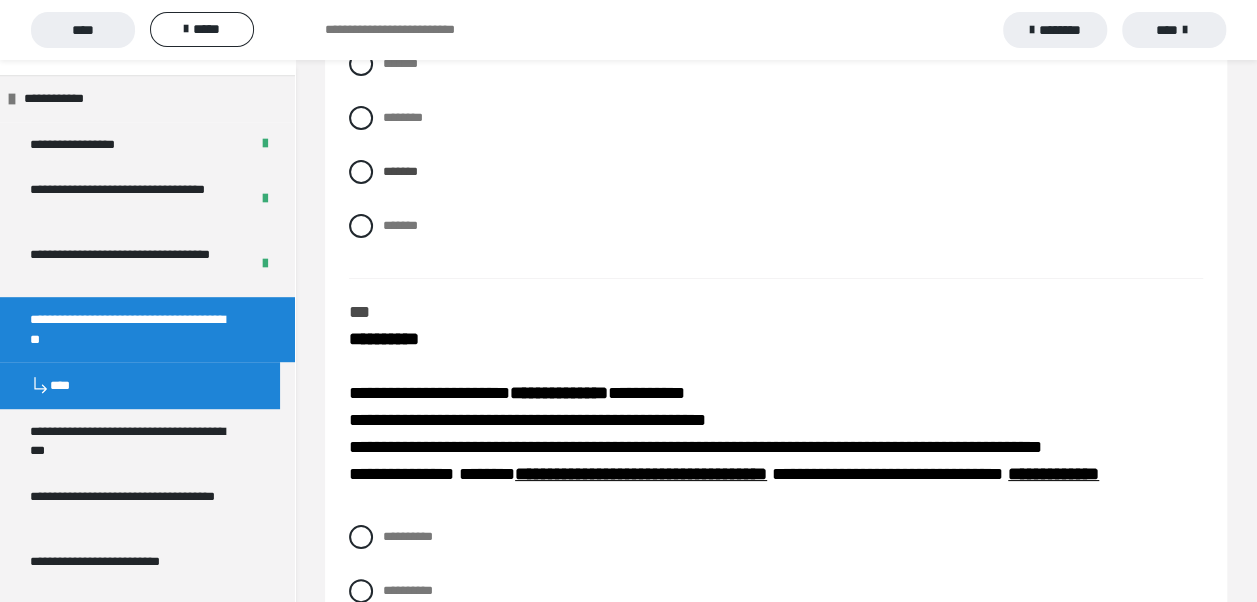 scroll, scrollTop: 3688, scrollLeft: 0, axis: vertical 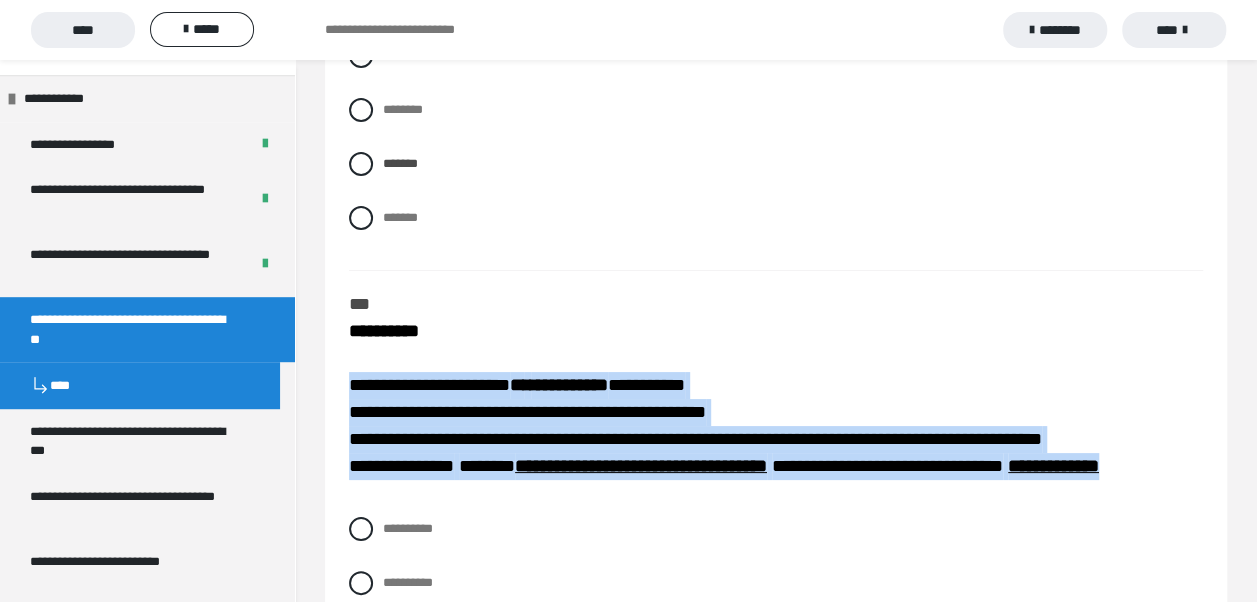 drag, startPoint x: 344, startPoint y: 380, endPoint x: 441, endPoint y: 474, distance: 135.07405 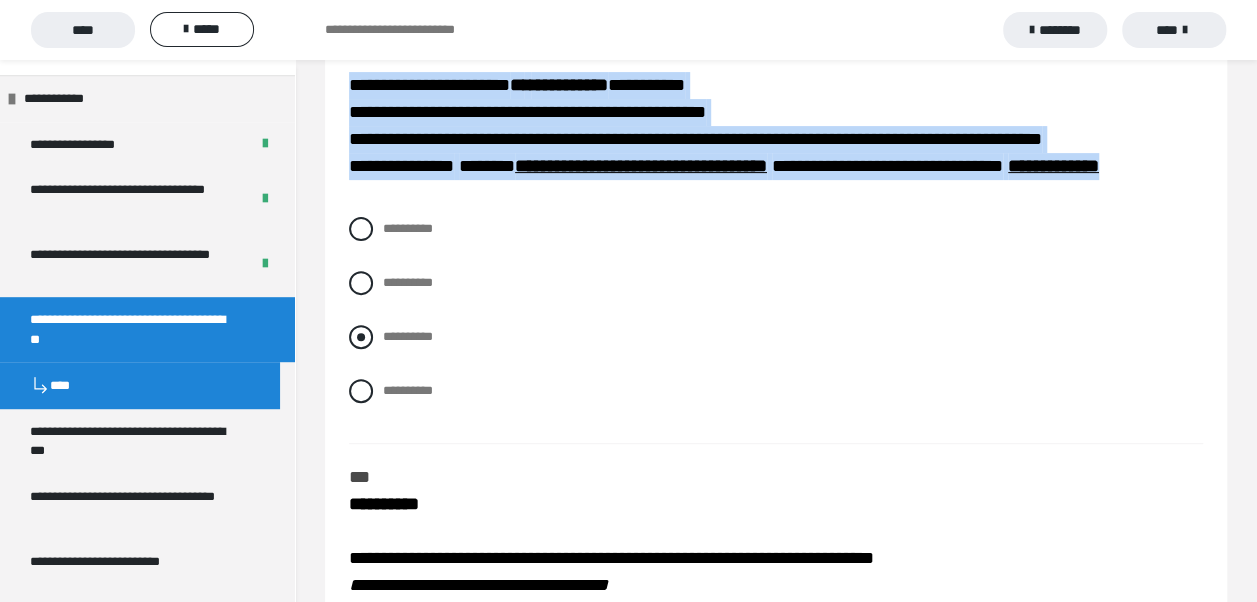 scroll, scrollTop: 3888, scrollLeft: 0, axis: vertical 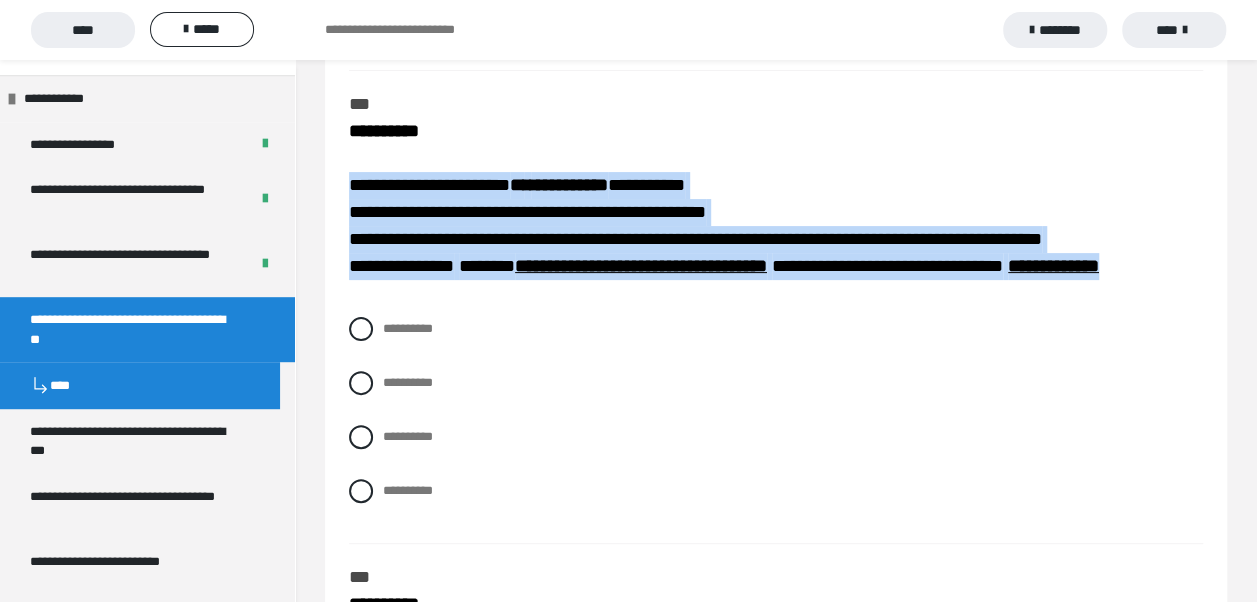 click on "**********" at bounding box center [776, -1257] 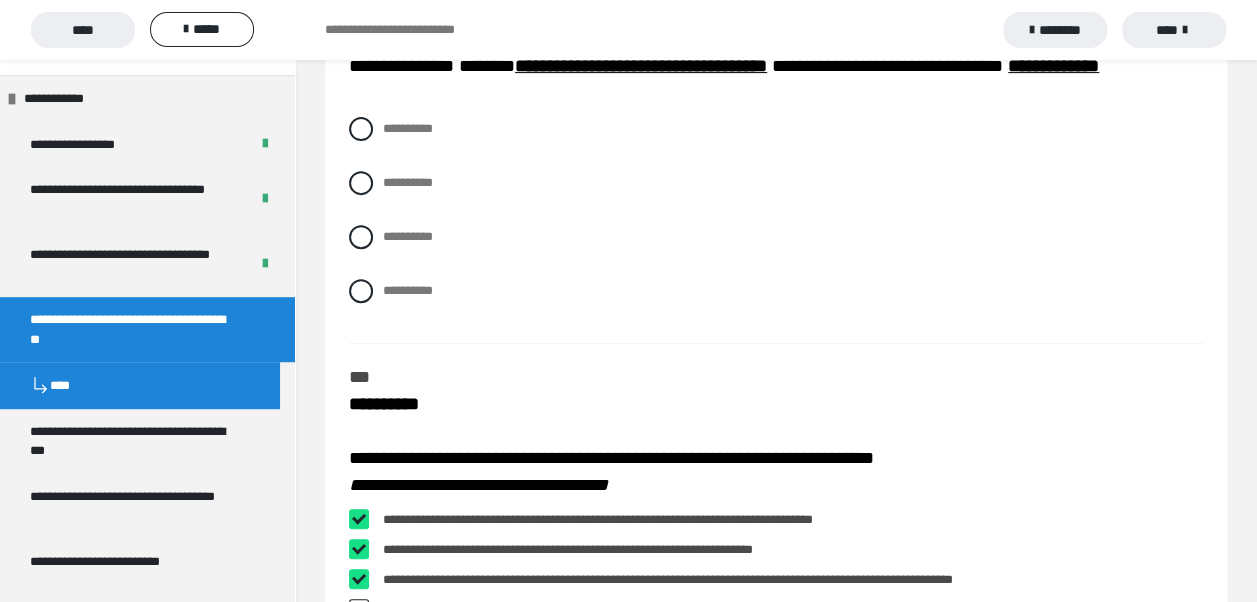 scroll, scrollTop: 3988, scrollLeft: 0, axis: vertical 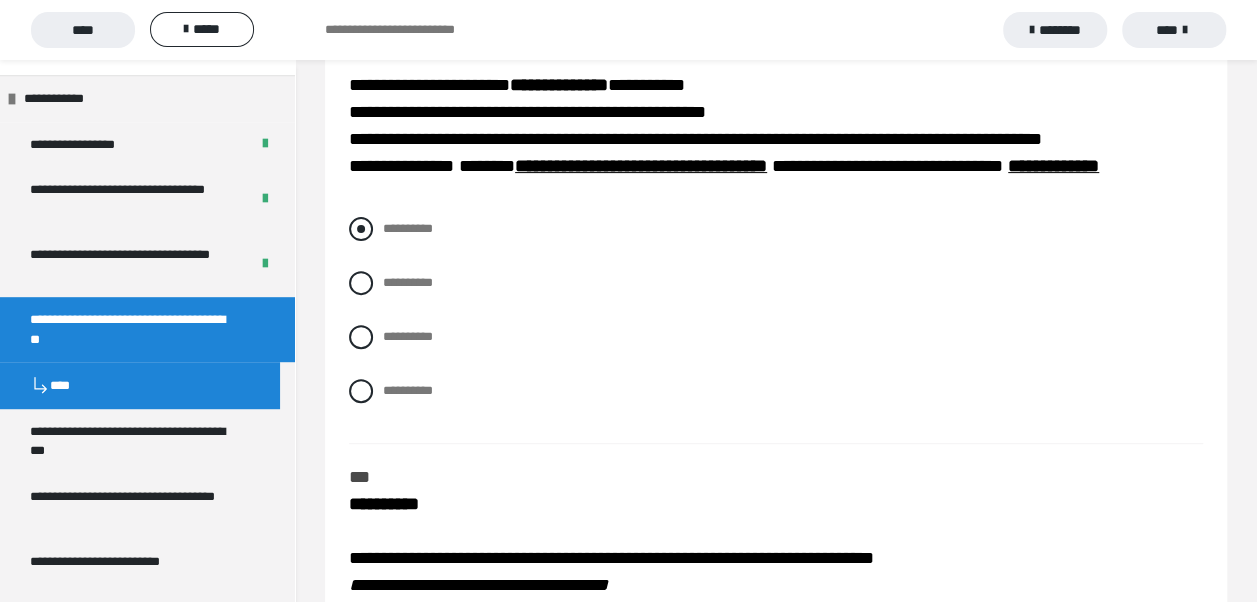 click at bounding box center [361, 229] 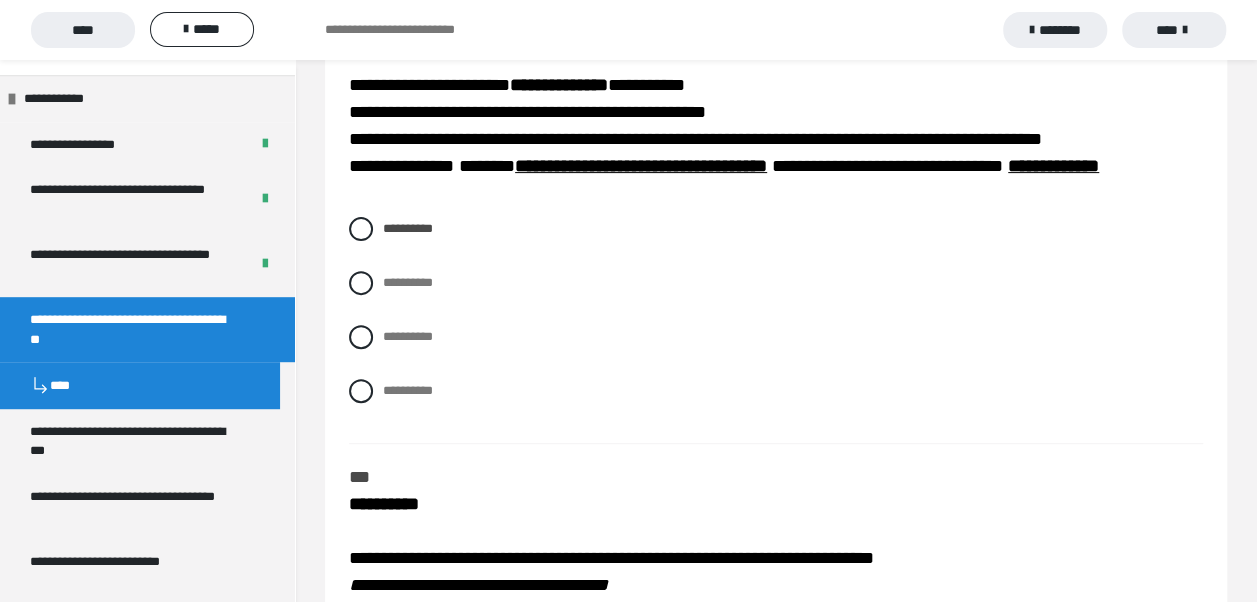 scroll, scrollTop: 4388, scrollLeft: 0, axis: vertical 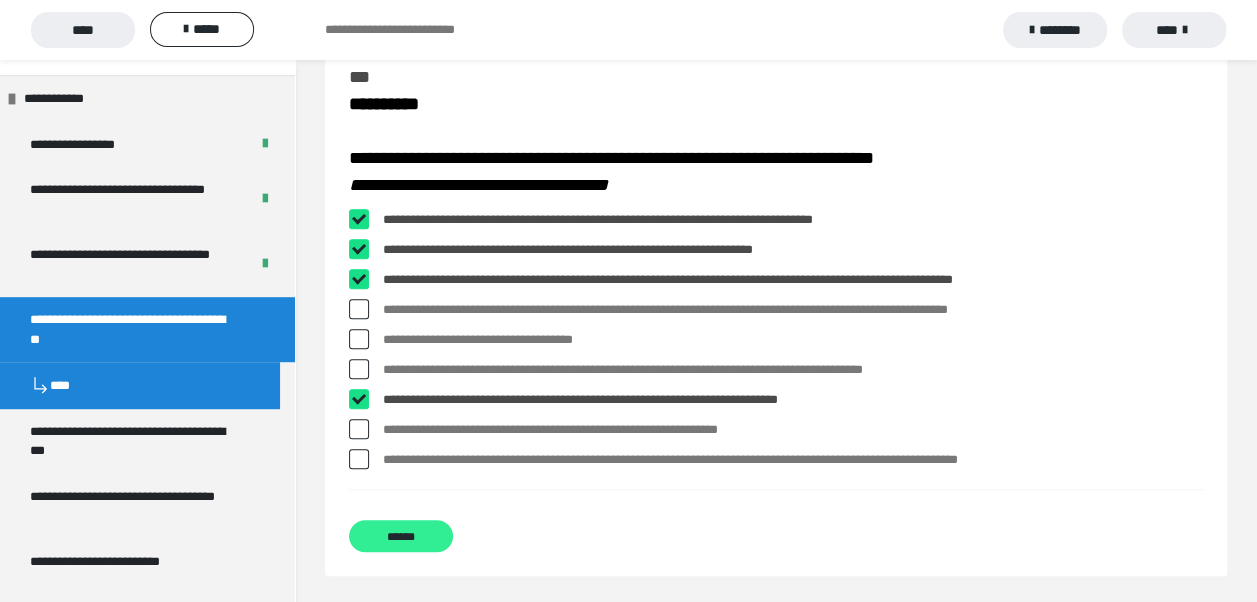 click on "******" at bounding box center [401, 536] 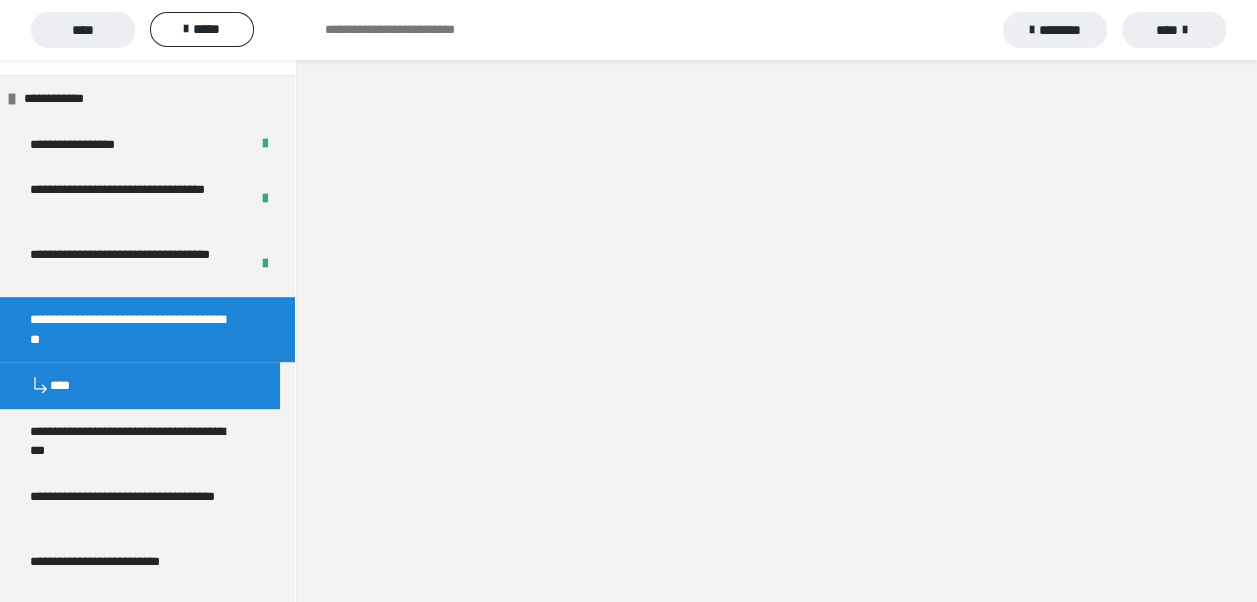 scroll, scrollTop: 0, scrollLeft: 0, axis: both 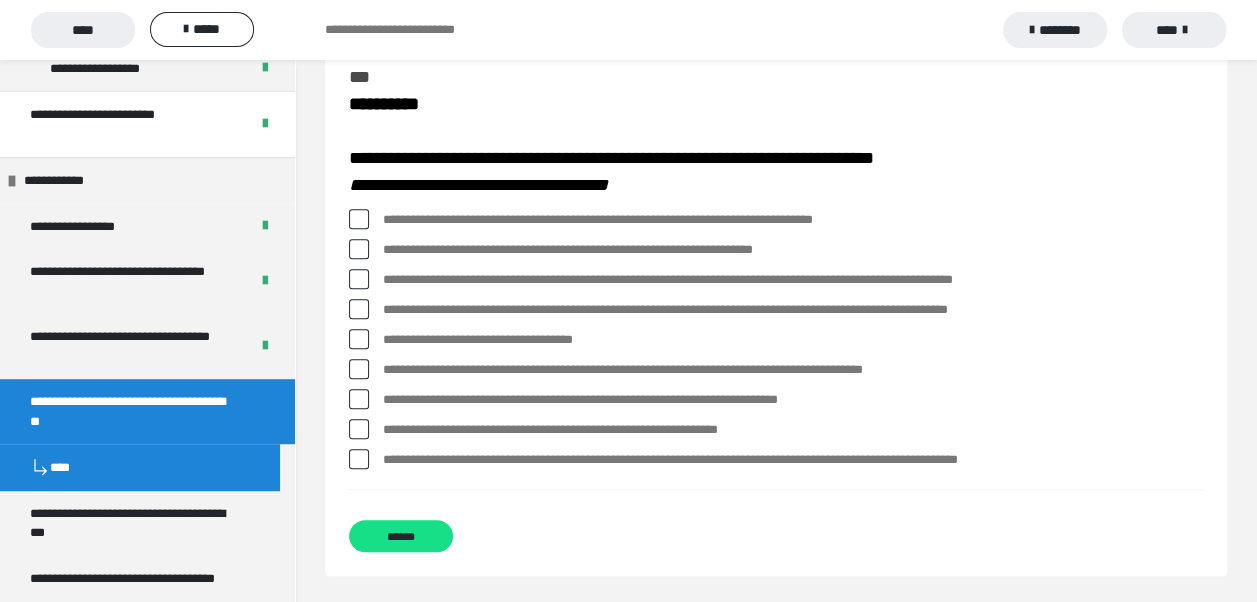 click at bounding box center [359, 249] 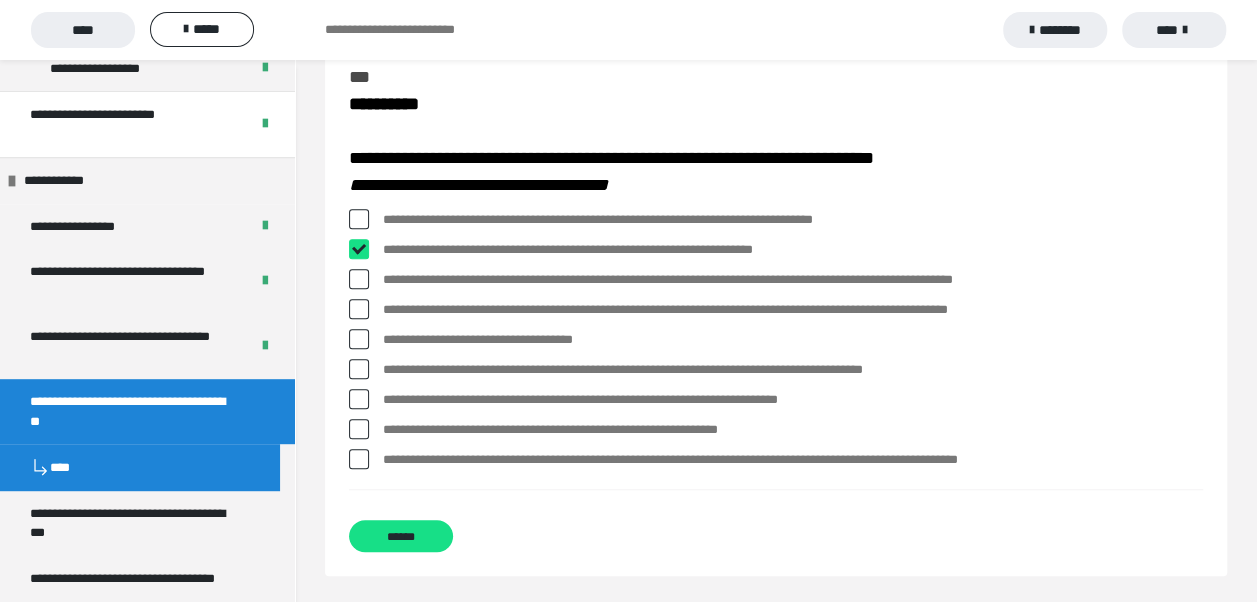 checkbox on "****" 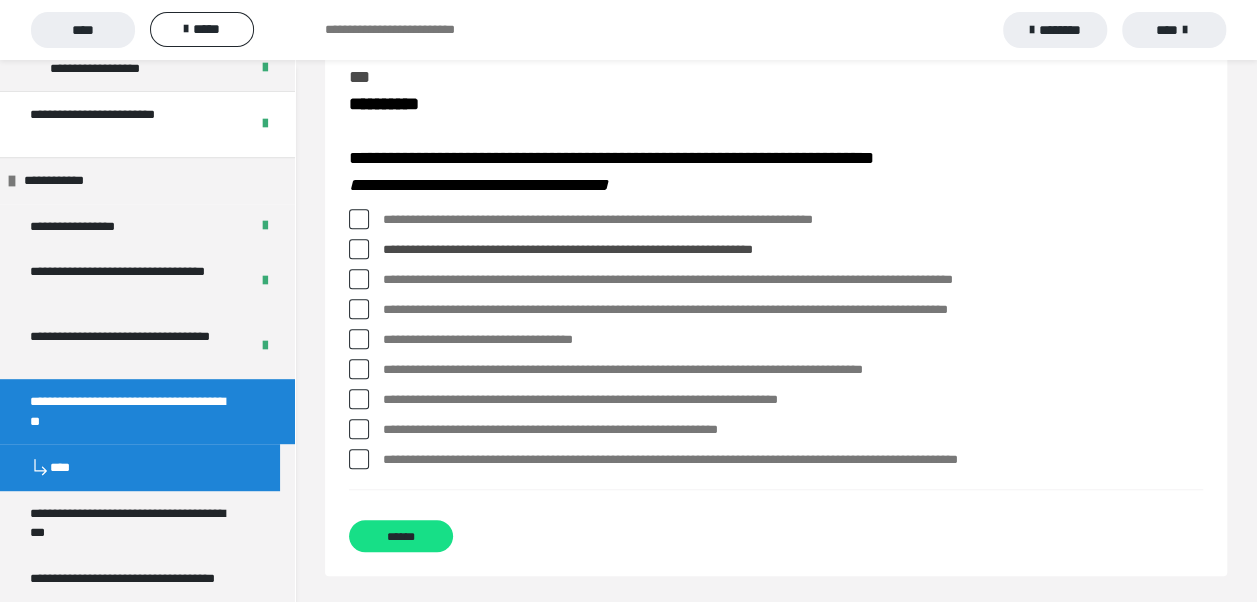 click at bounding box center [359, 399] 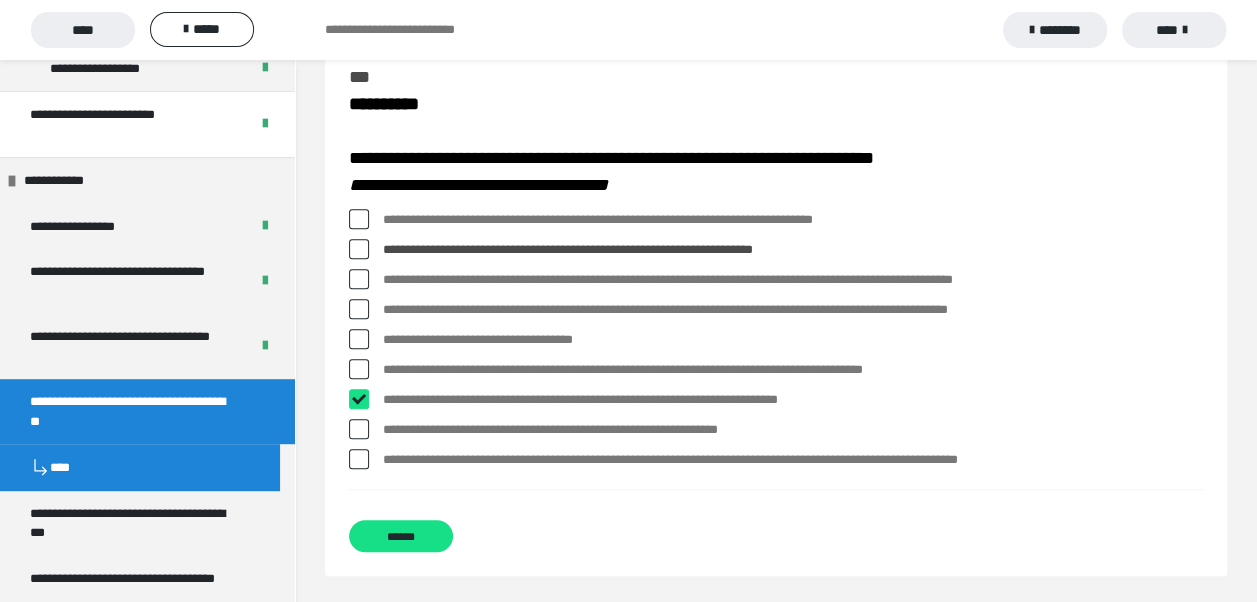 checkbox on "****" 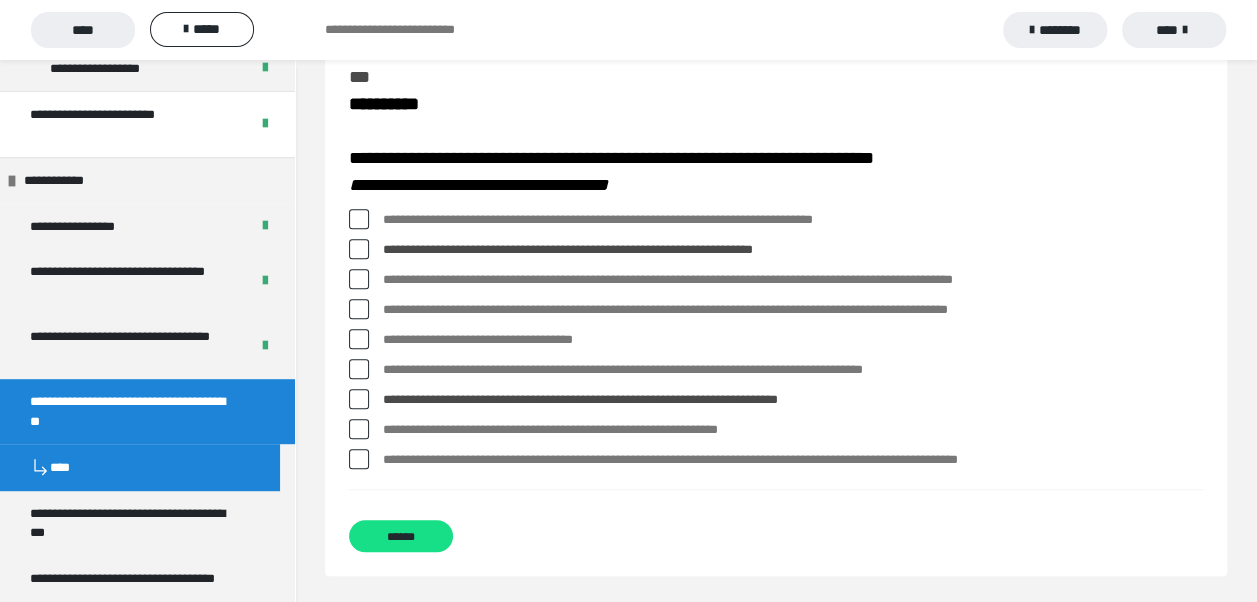 click at bounding box center [359, 429] 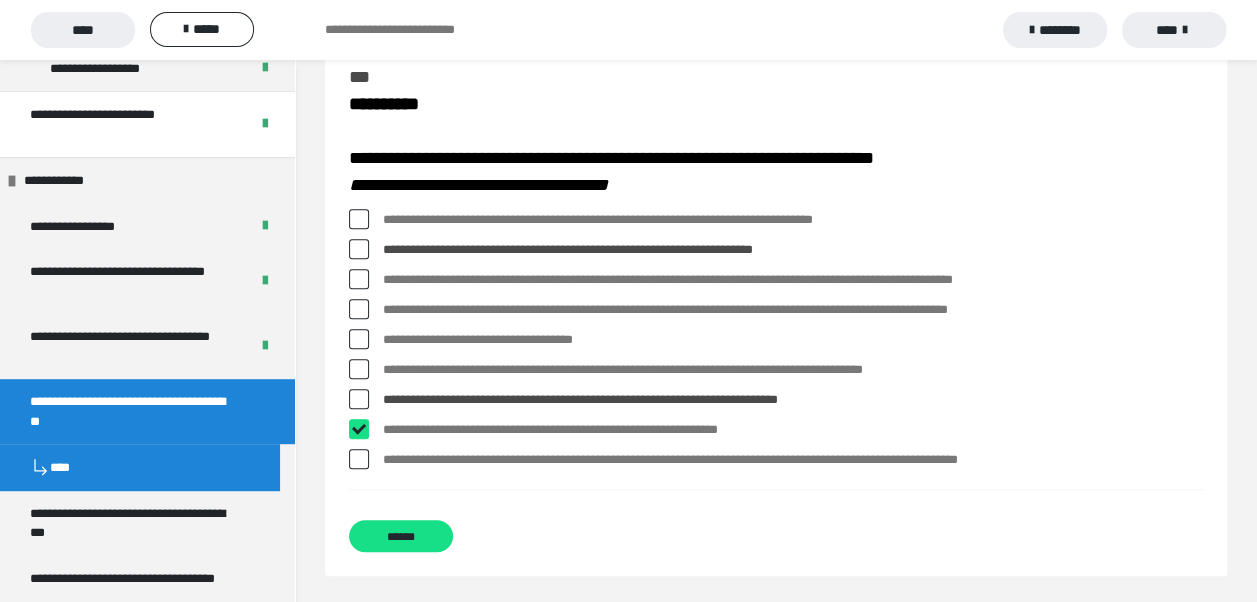 checkbox on "****" 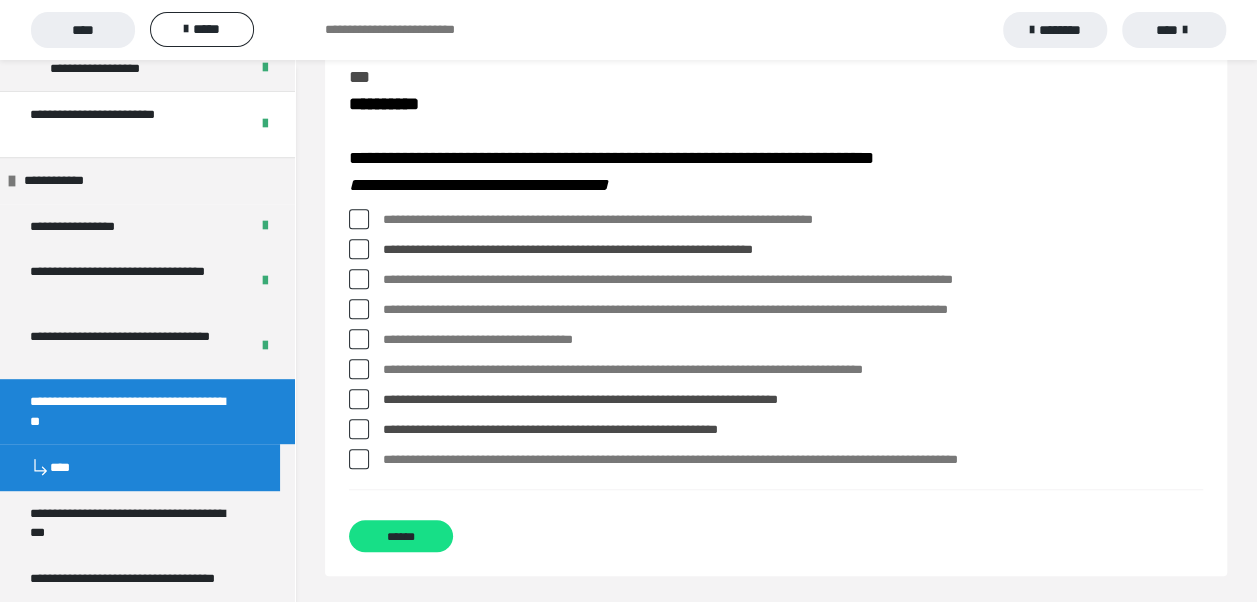 click at bounding box center (359, 219) 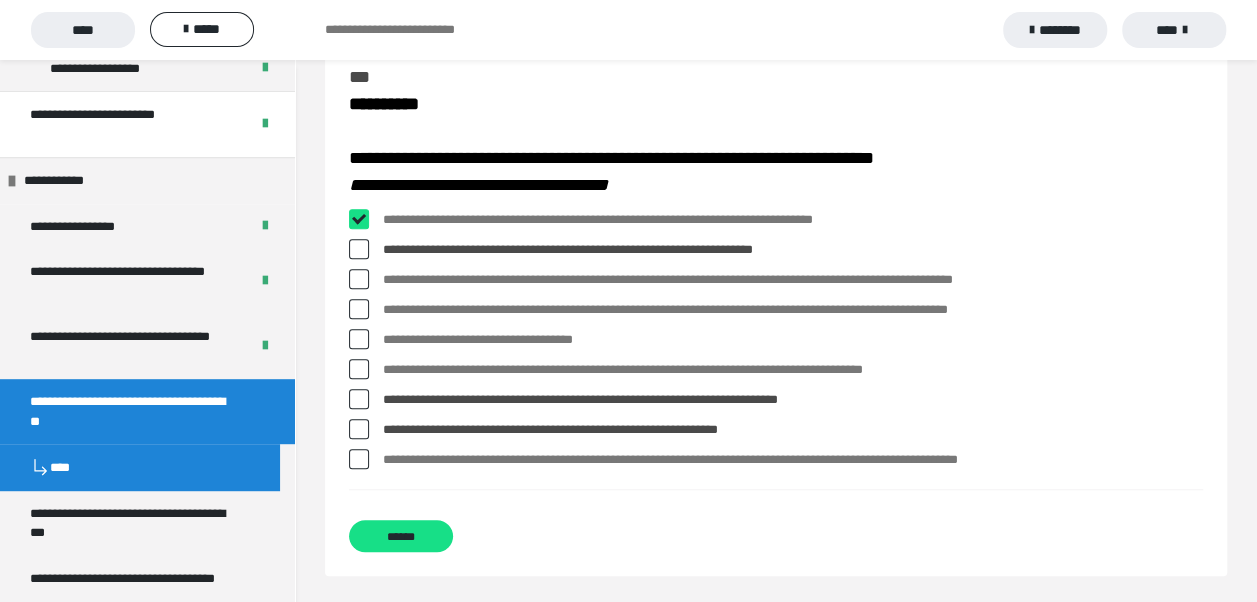 checkbox on "****" 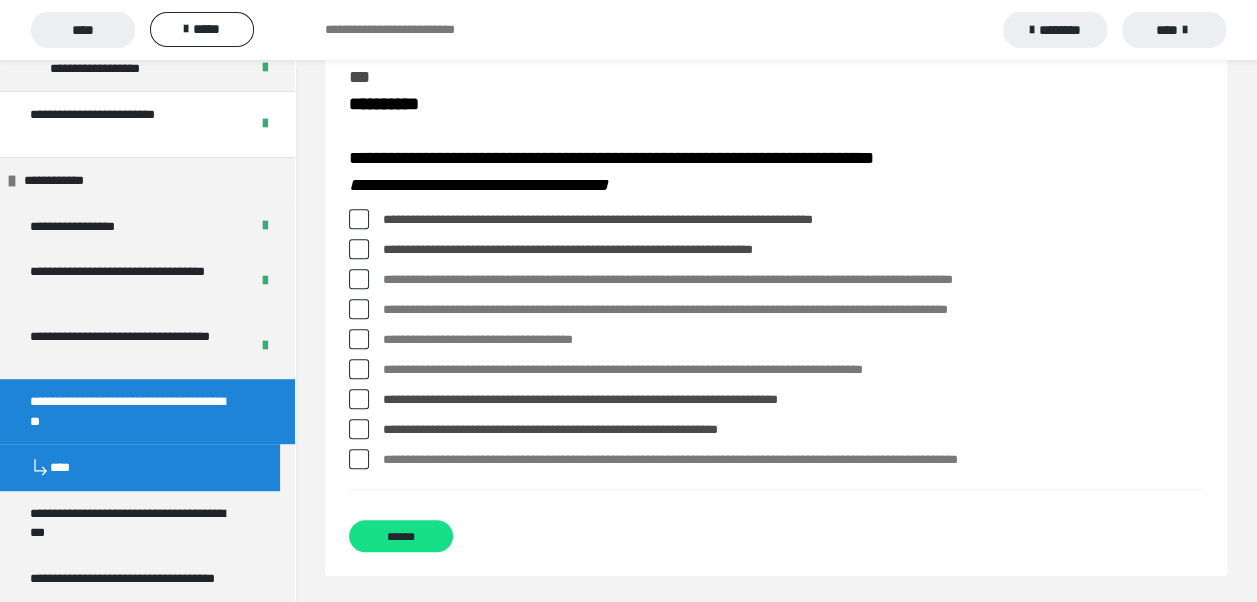 click at bounding box center (359, 279) 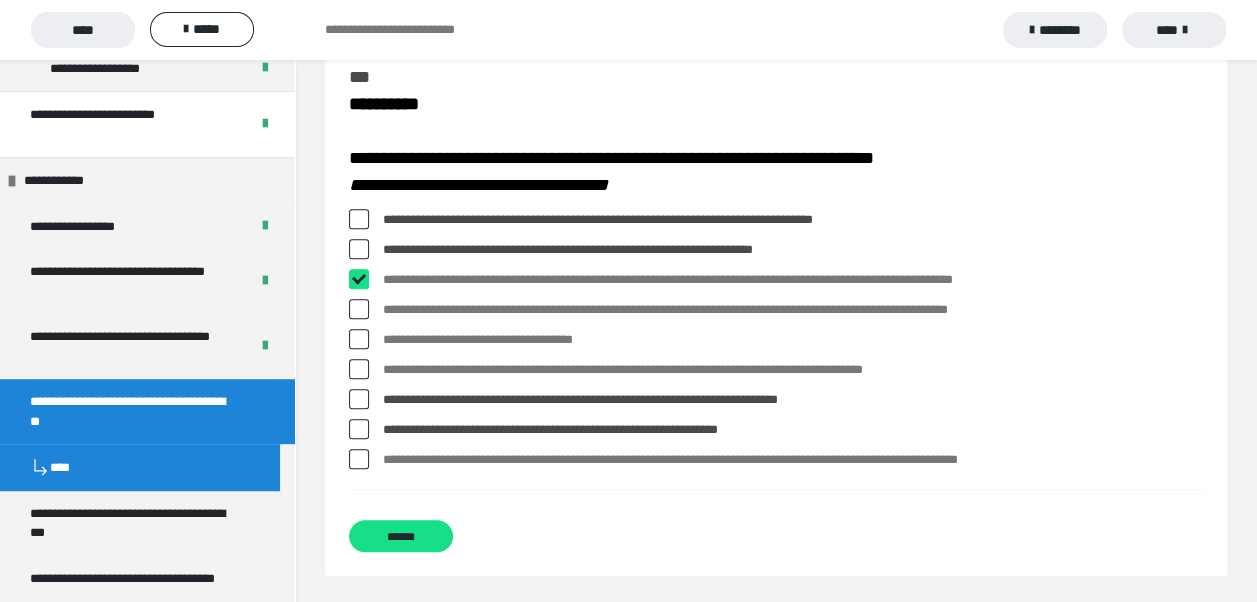 checkbox on "****" 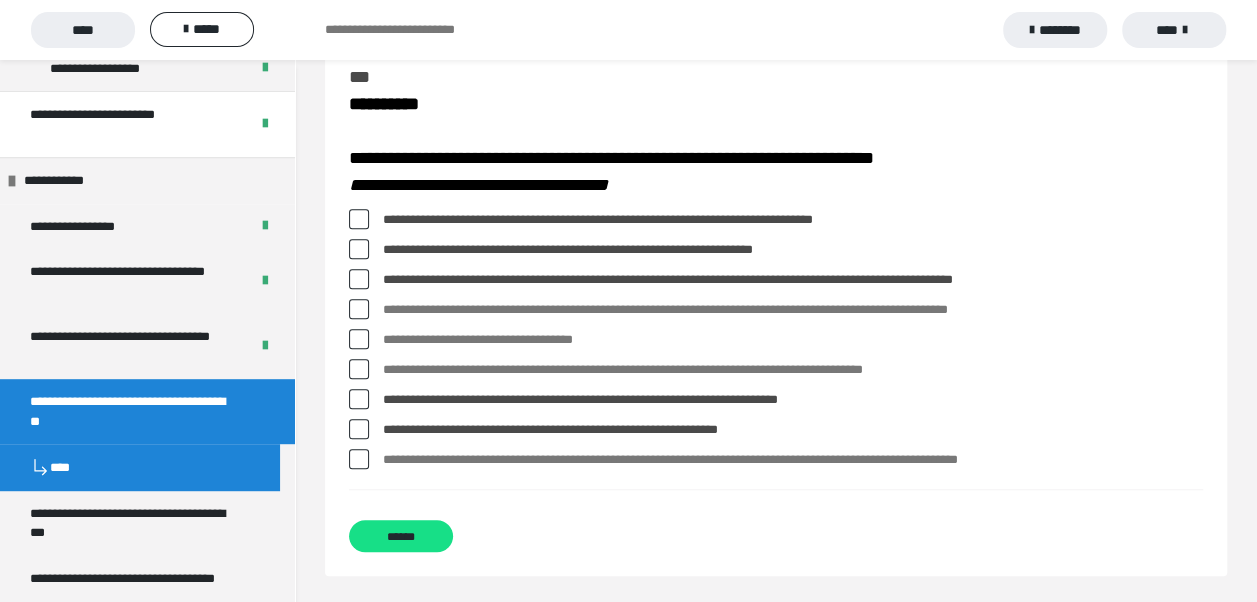 click at bounding box center (359, 399) 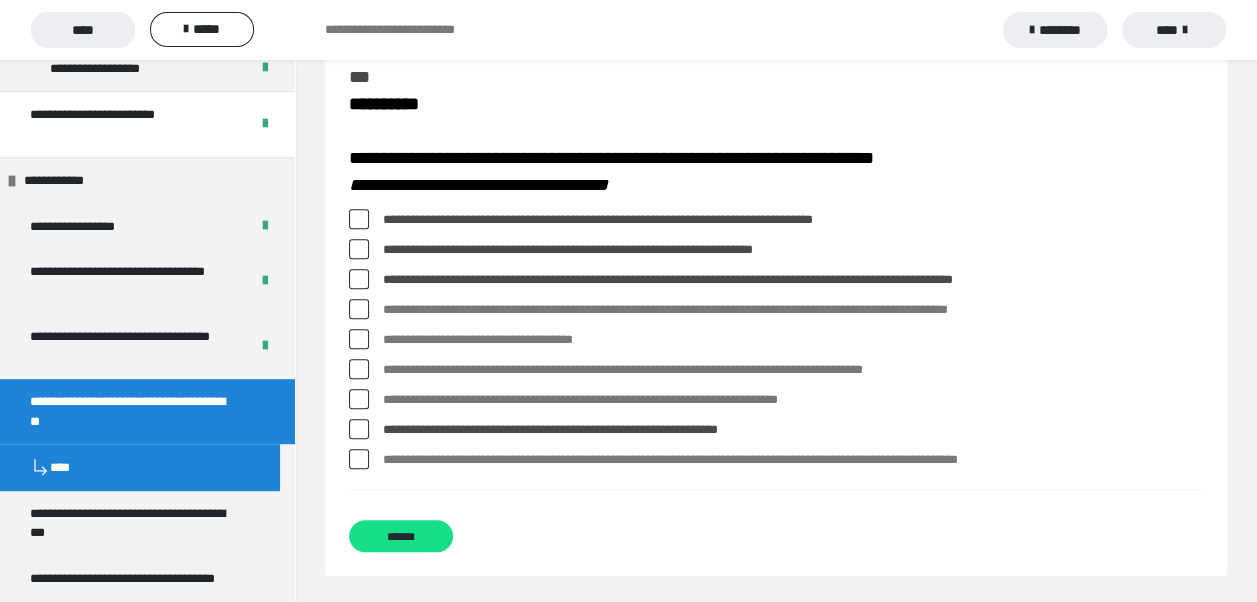 click at bounding box center (359, 429) 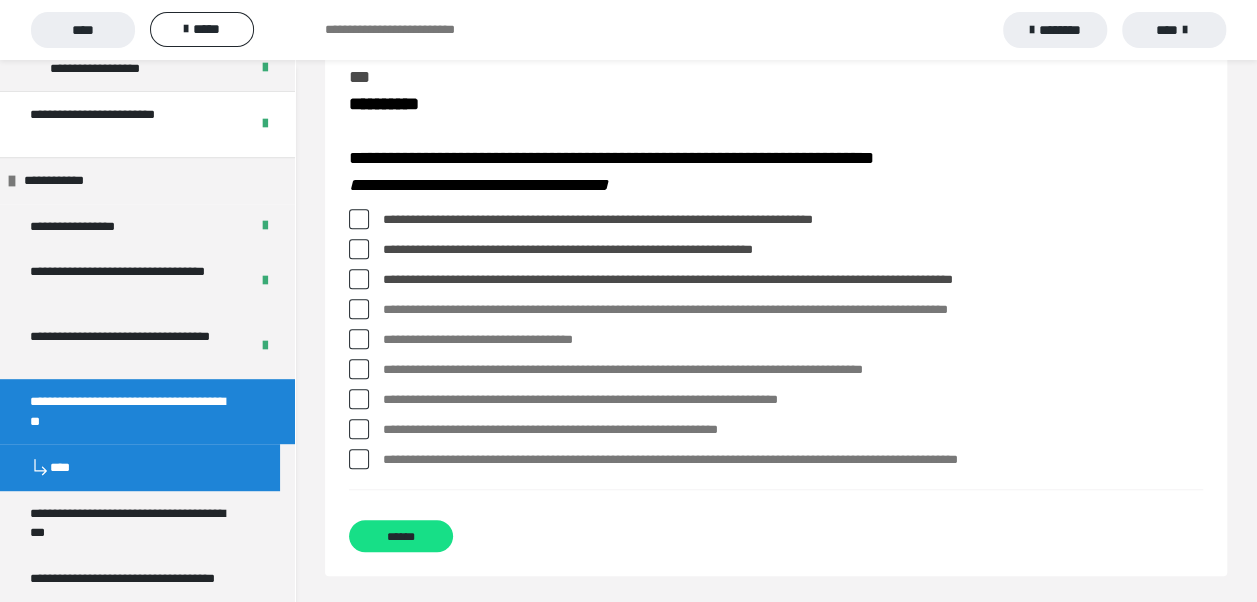 click at bounding box center (359, 399) 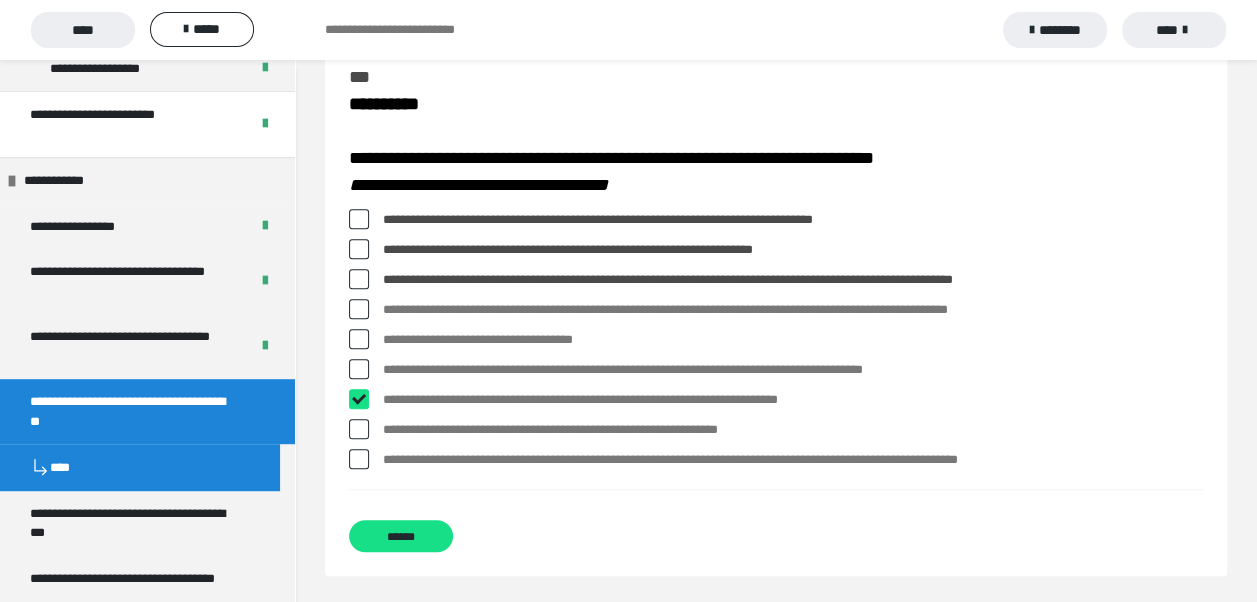 checkbox on "****" 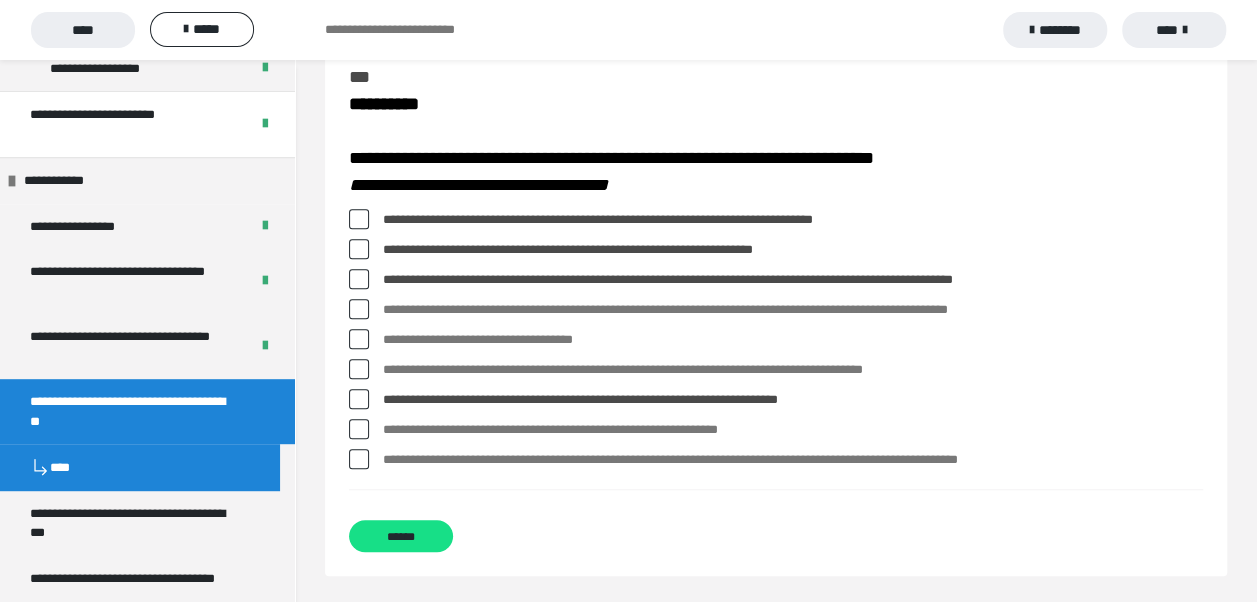 drag, startPoint x: 362, startPoint y: 217, endPoint x: 361, endPoint y: 228, distance: 11.045361 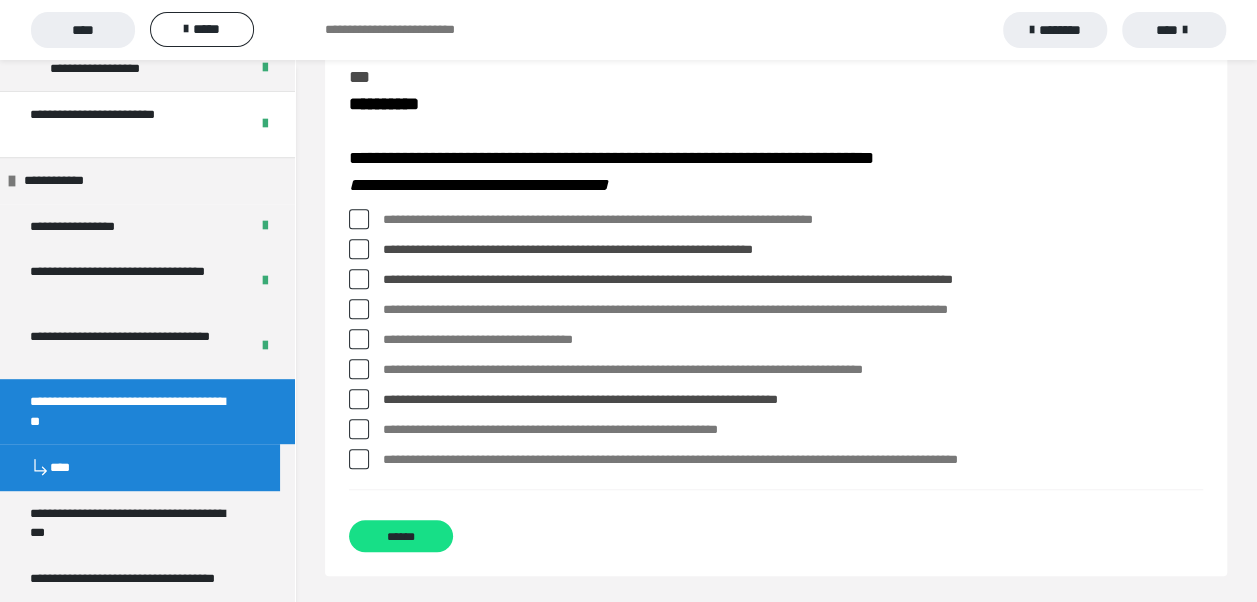 click at bounding box center [359, 249] 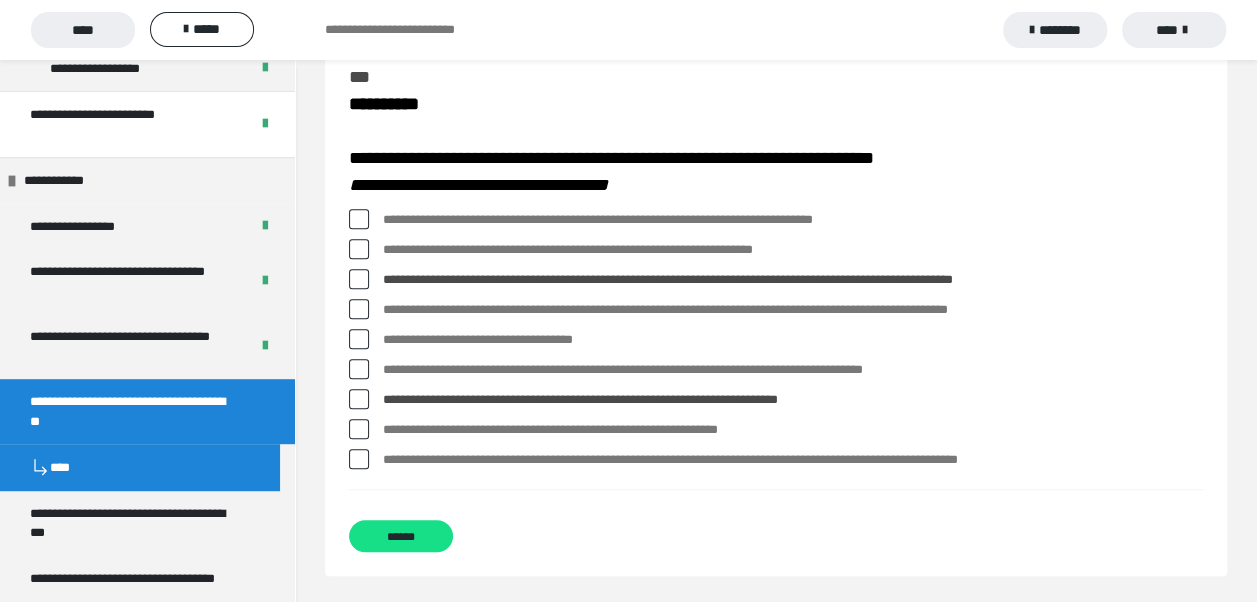 click at bounding box center (359, 279) 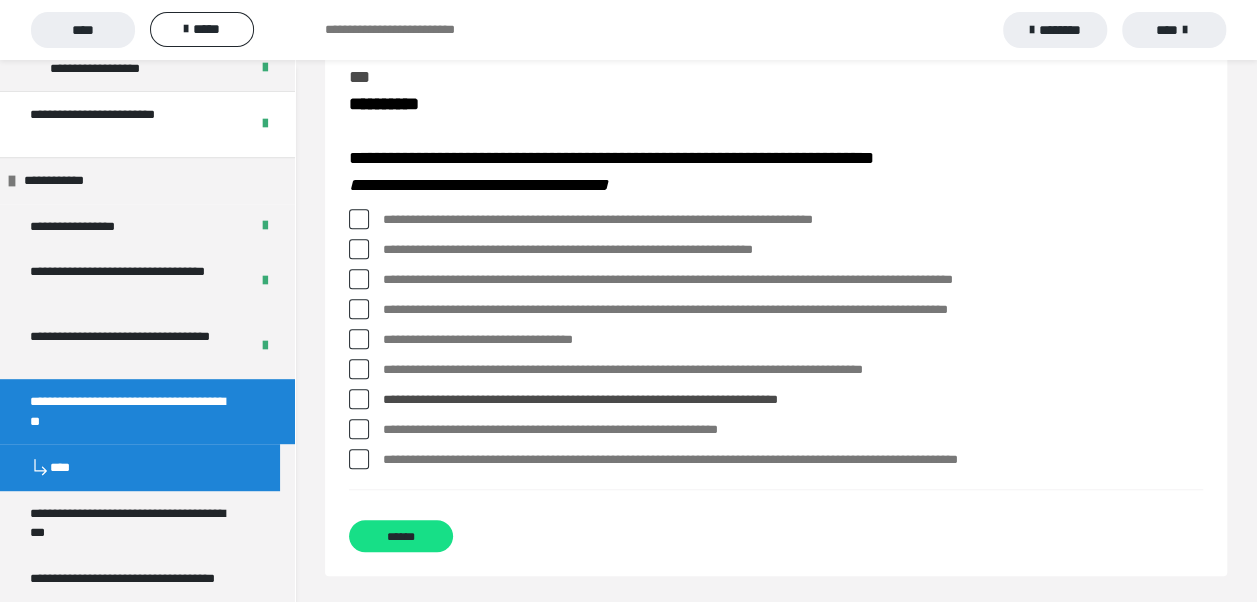 click at bounding box center (359, 399) 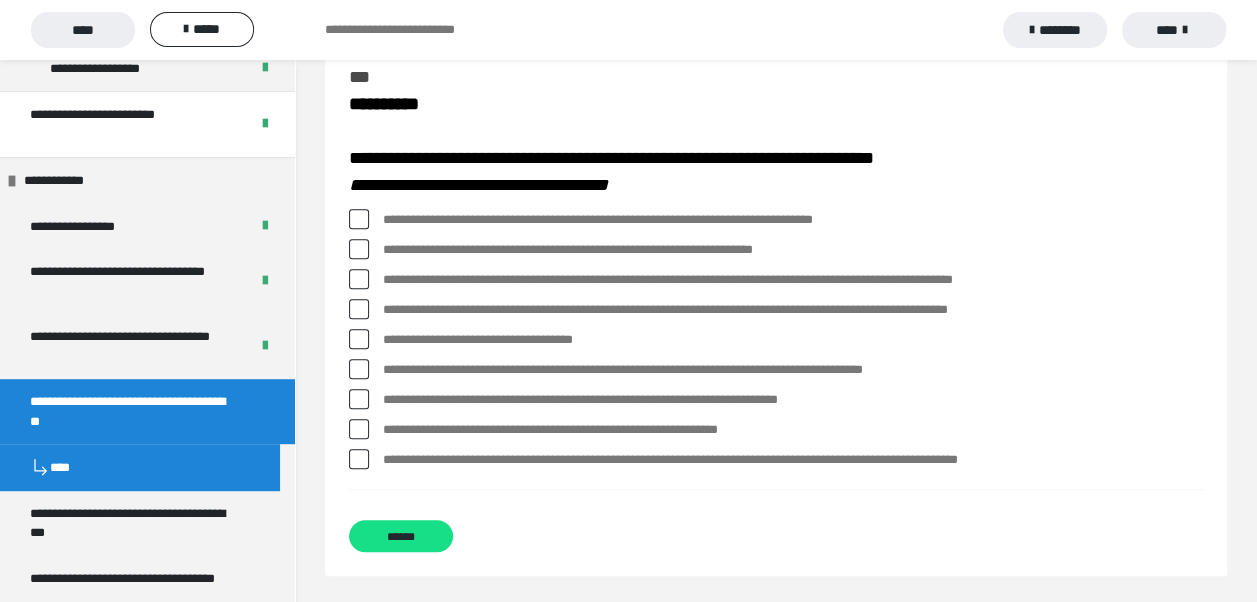 click at bounding box center [359, 219] 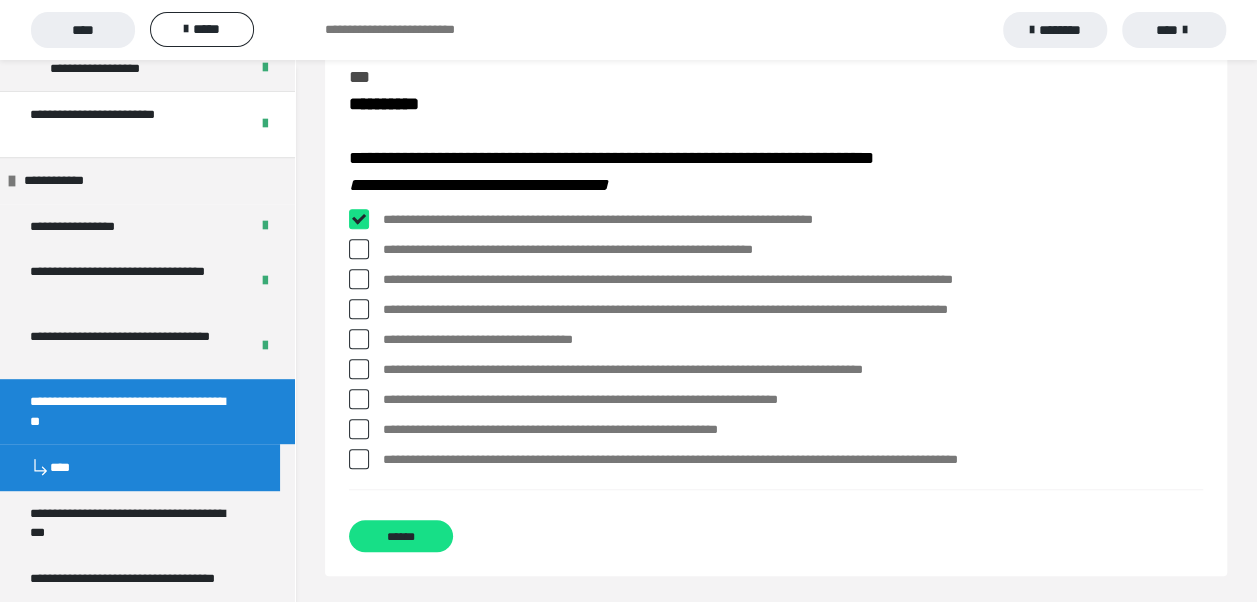 checkbox on "****" 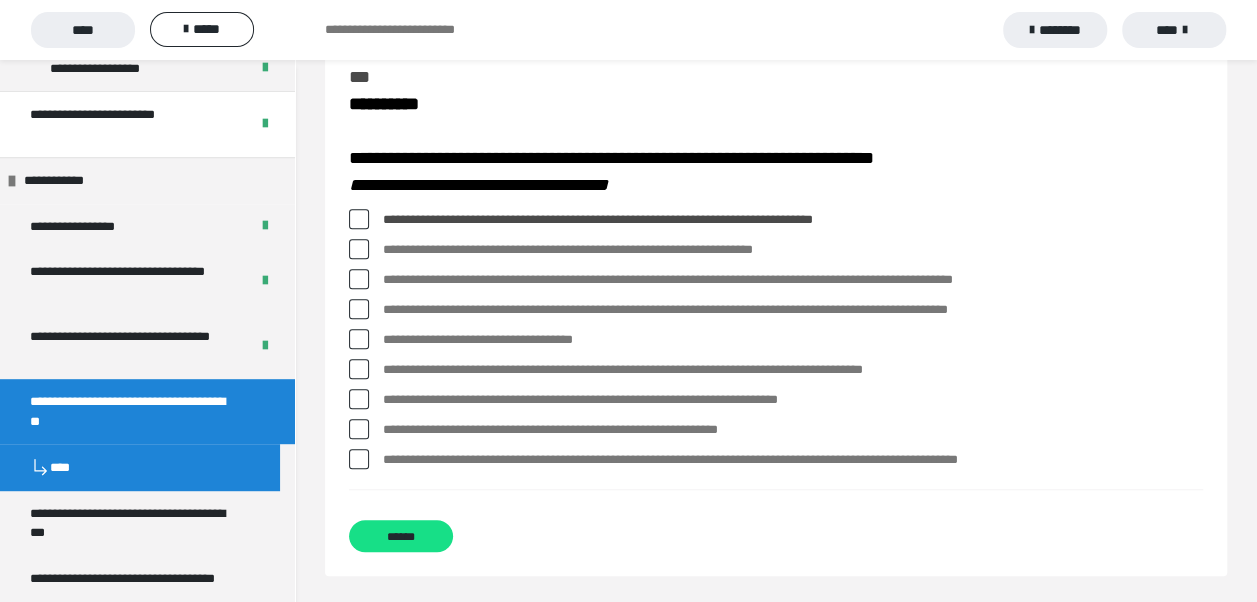 click at bounding box center (359, 279) 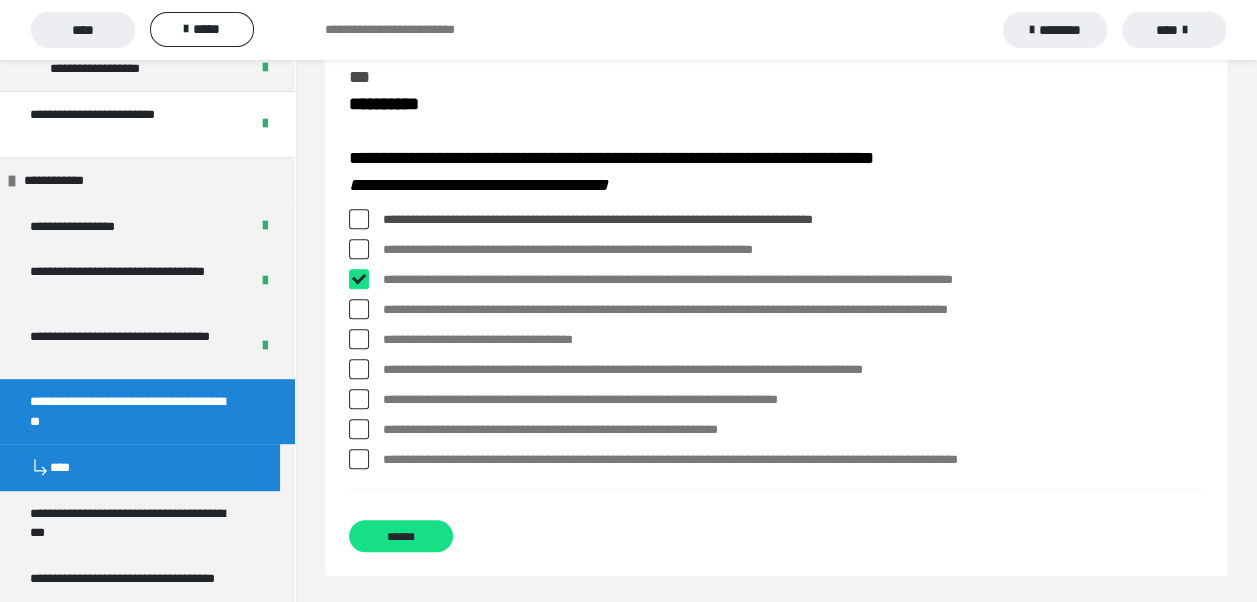 checkbox on "****" 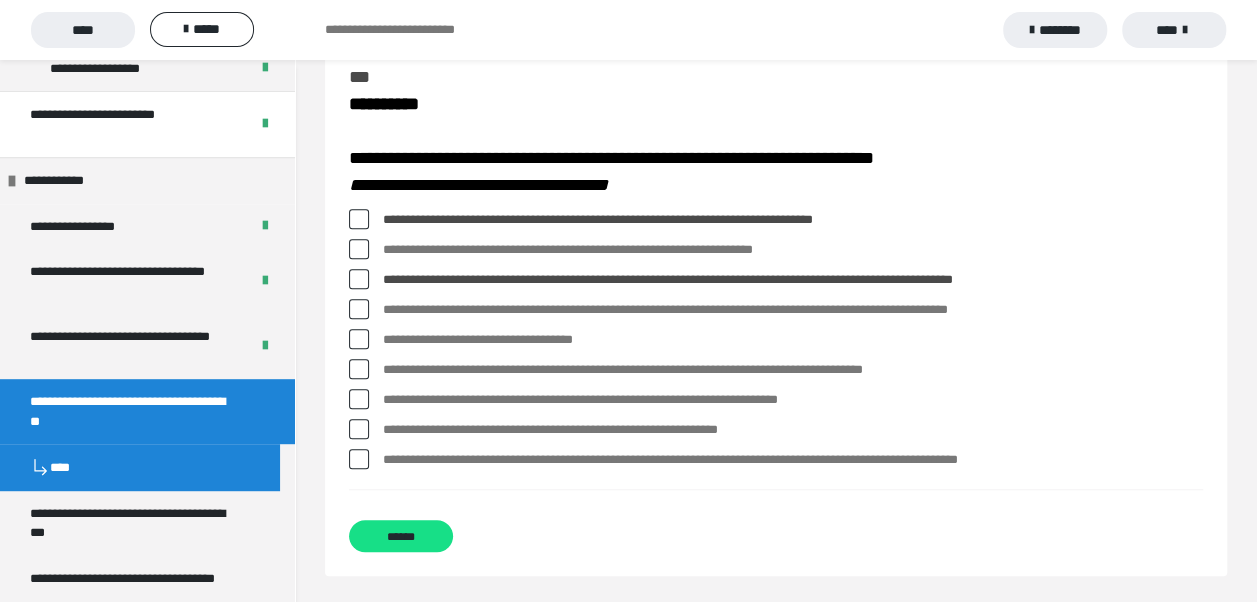 click at bounding box center (359, 399) 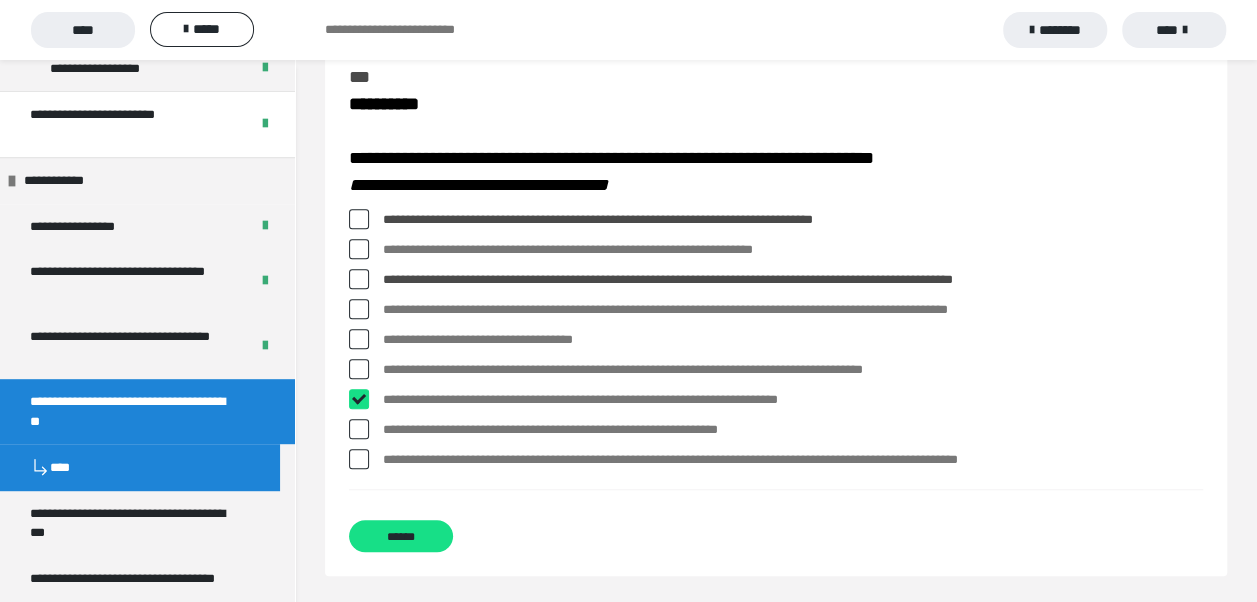checkbox on "****" 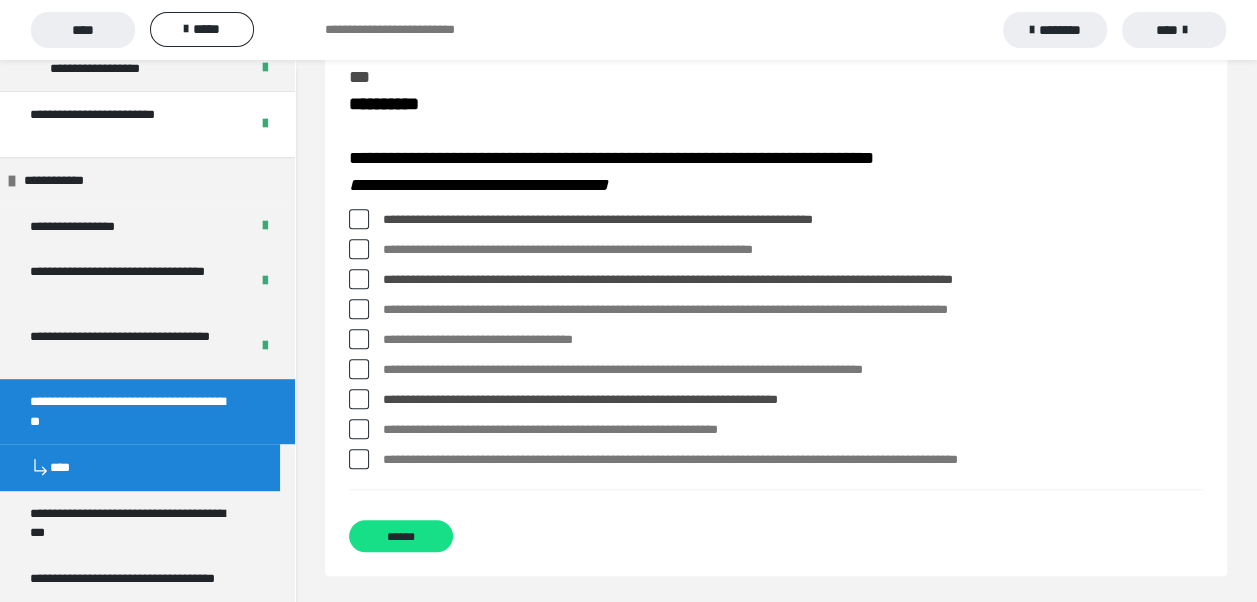 click at bounding box center [359, 249] 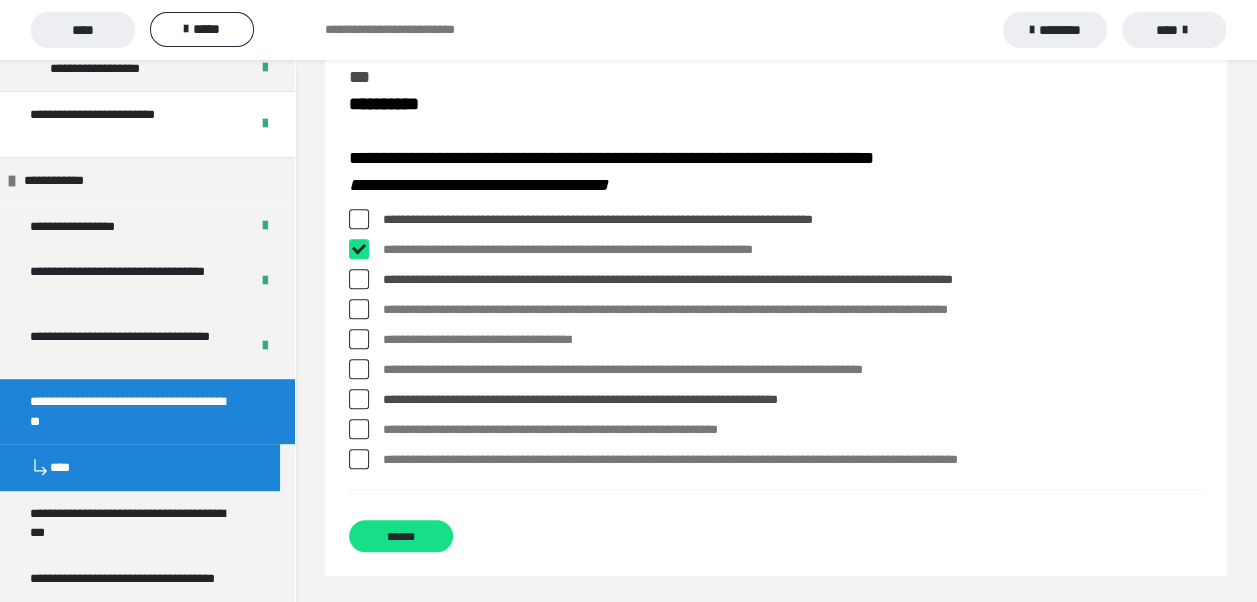 checkbox on "****" 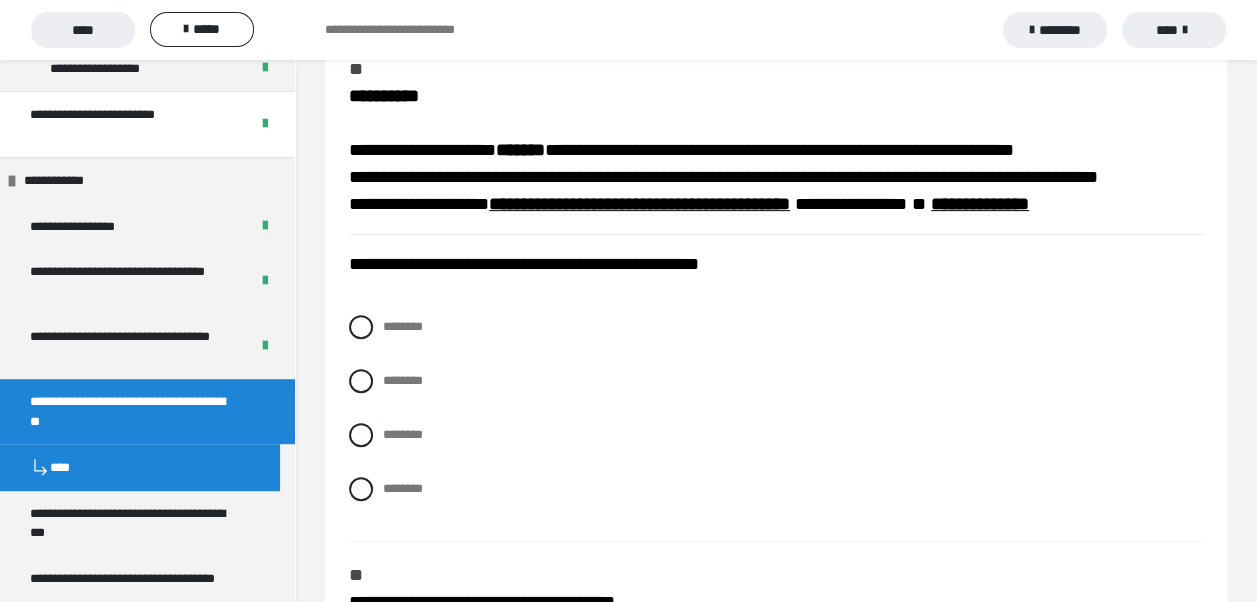scroll, scrollTop: 300, scrollLeft: 0, axis: vertical 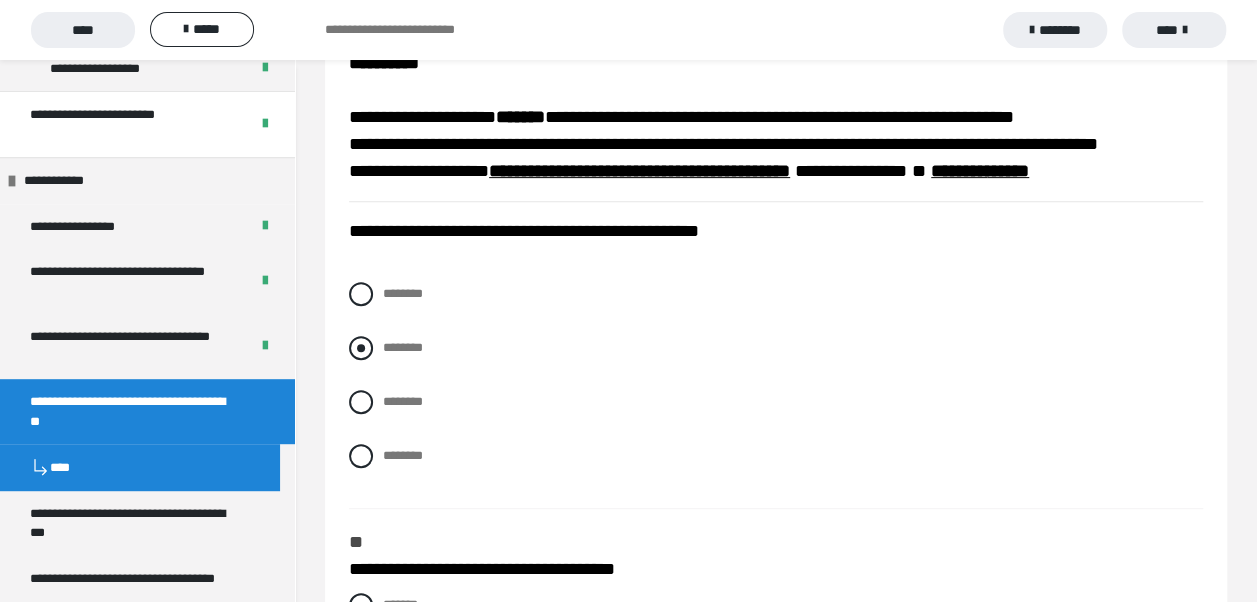 click at bounding box center (361, 348) 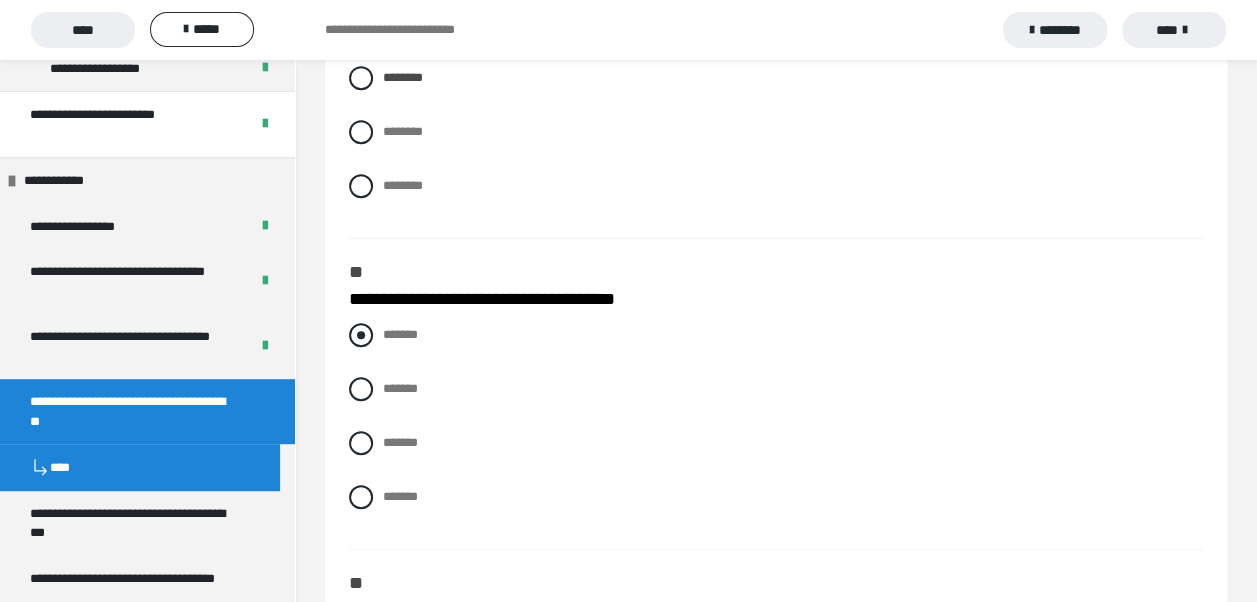 scroll, scrollTop: 600, scrollLeft: 0, axis: vertical 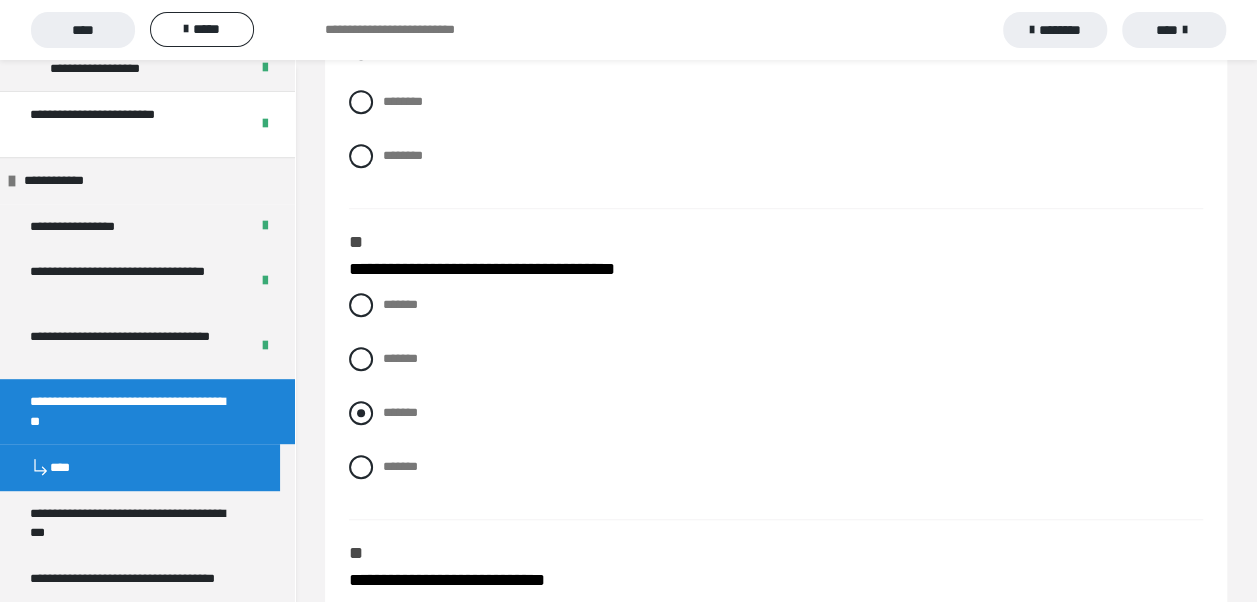 click at bounding box center (361, 413) 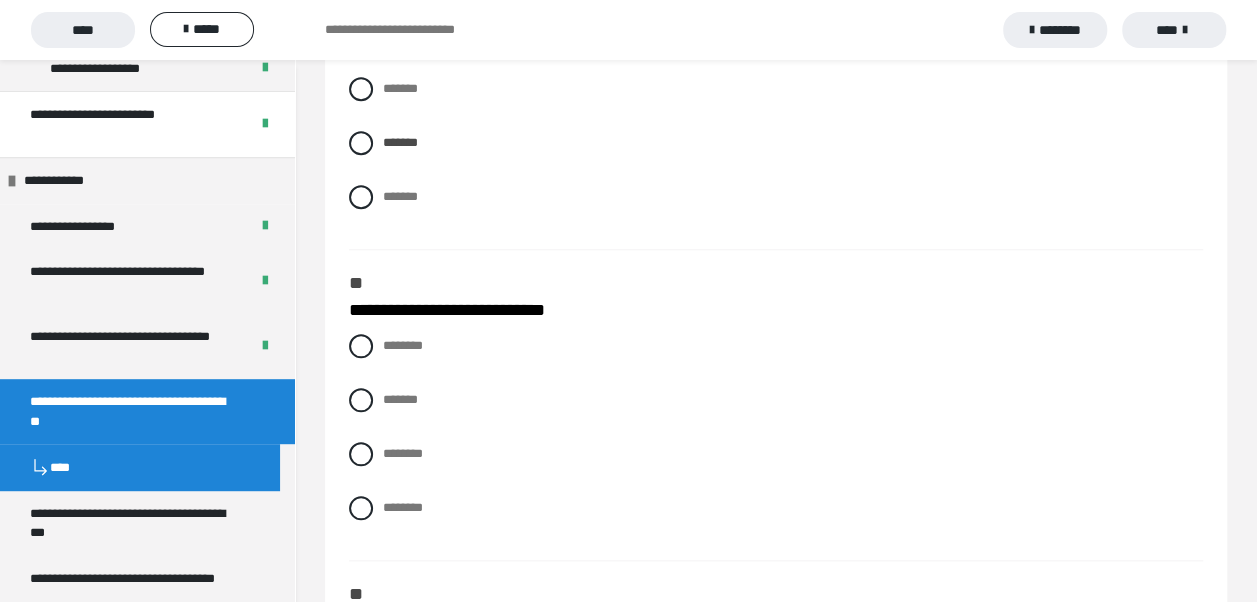 scroll, scrollTop: 900, scrollLeft: 0, axis: vertical 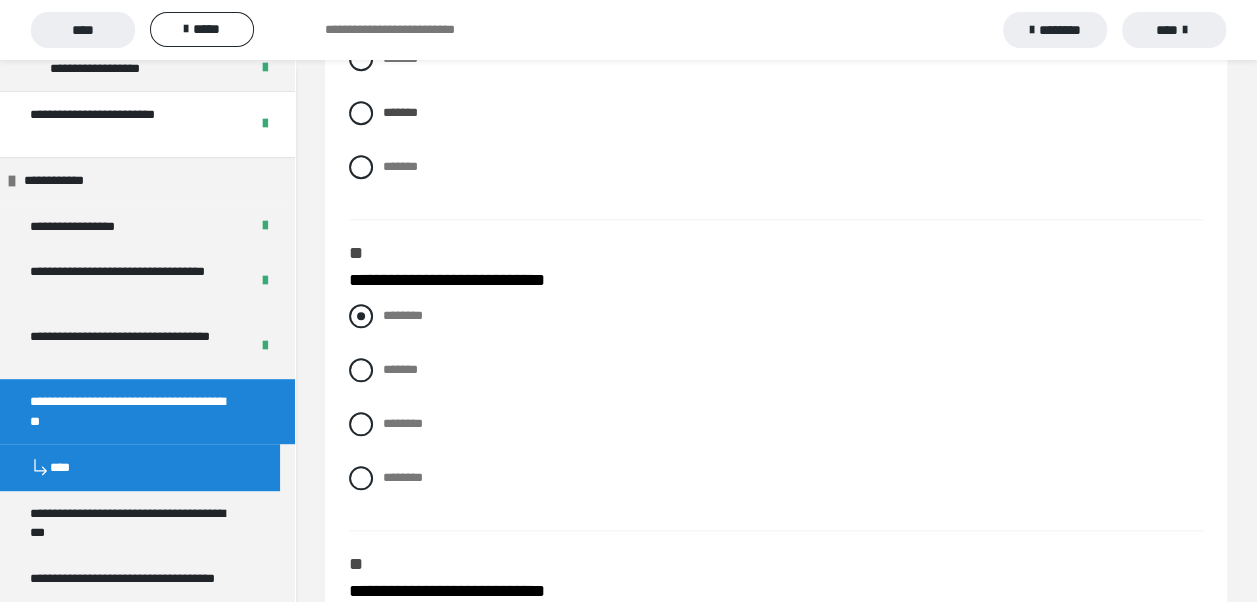 click at bounding box center (361, 316) 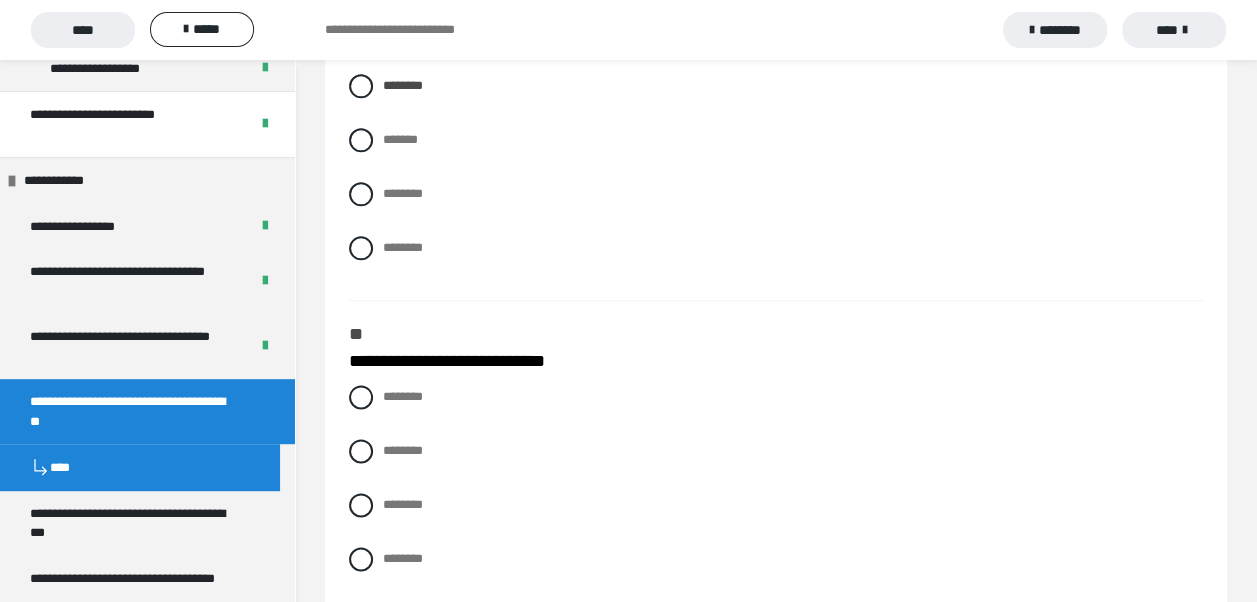 scroll, scrollTop: 1200, scrollLeft: 0, axis: vertical 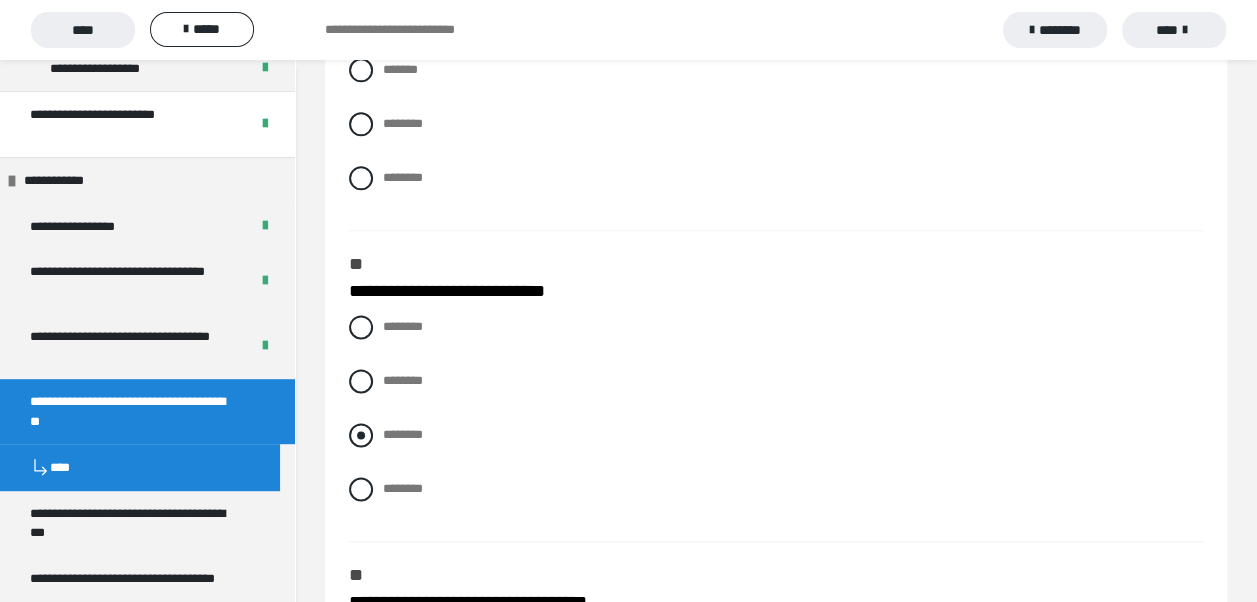 click at bounding box center (361, 435) 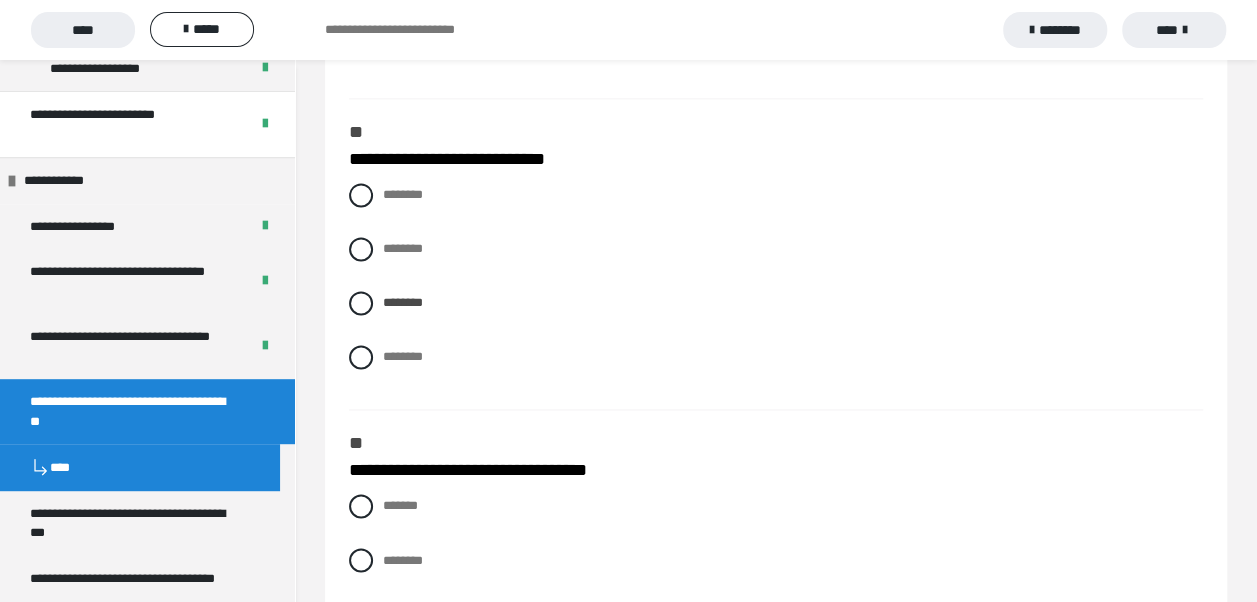 scroll, scrollTop: 1500, scrollLeft: 0, axis: vertical 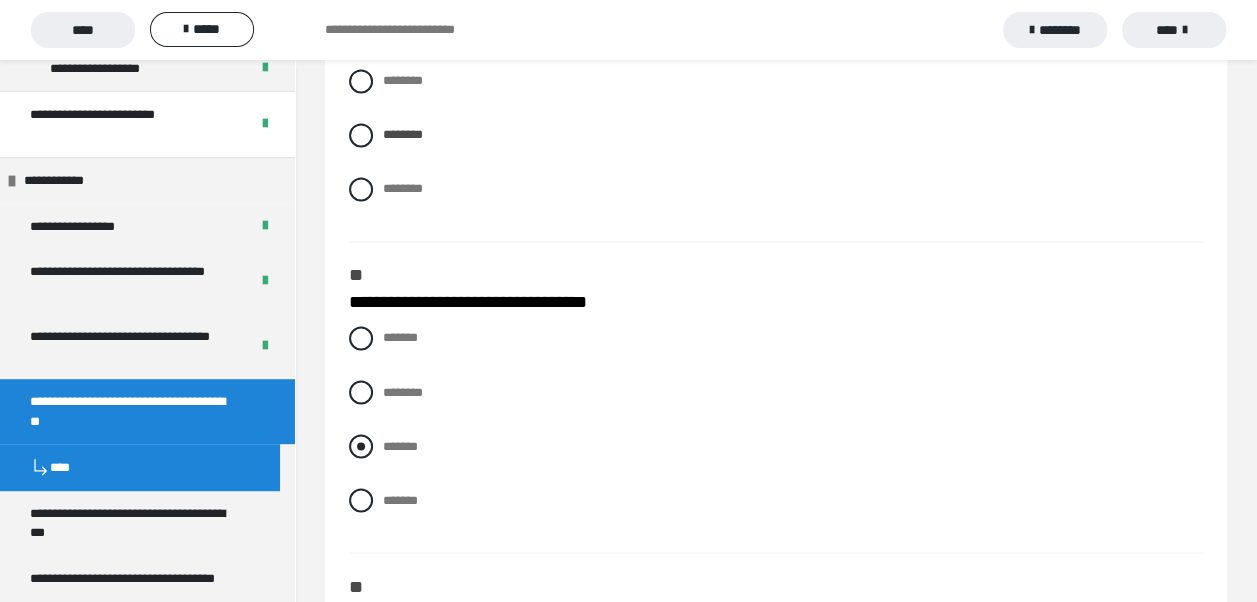 click at bounding box center (361, 446) 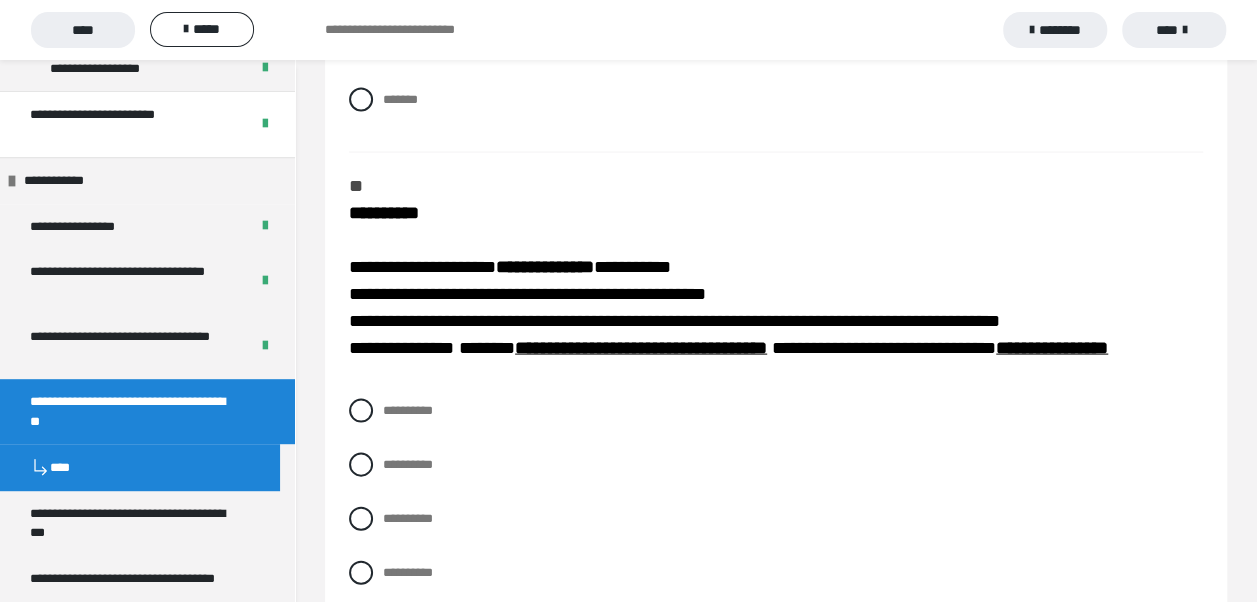 scroll, scrollTop: 2000, scrollLeft: 0, axis: vertical 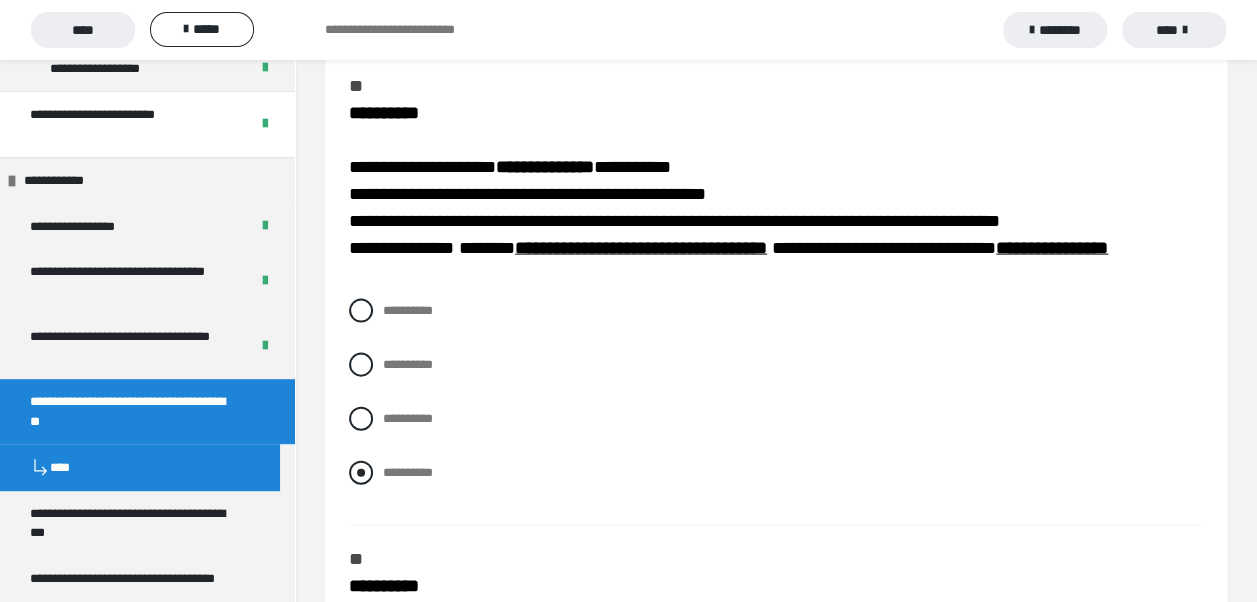 click at bounding box center [361, 473] 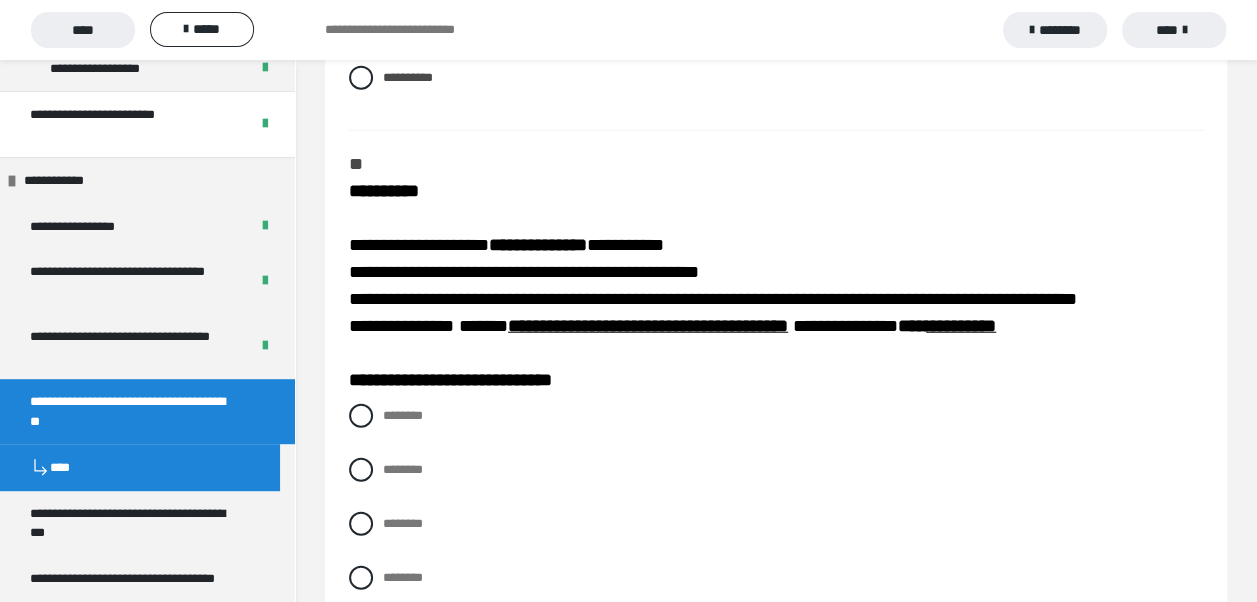 scroll, scrollTop: 2500, scrollLeft: 0, axis: vertical 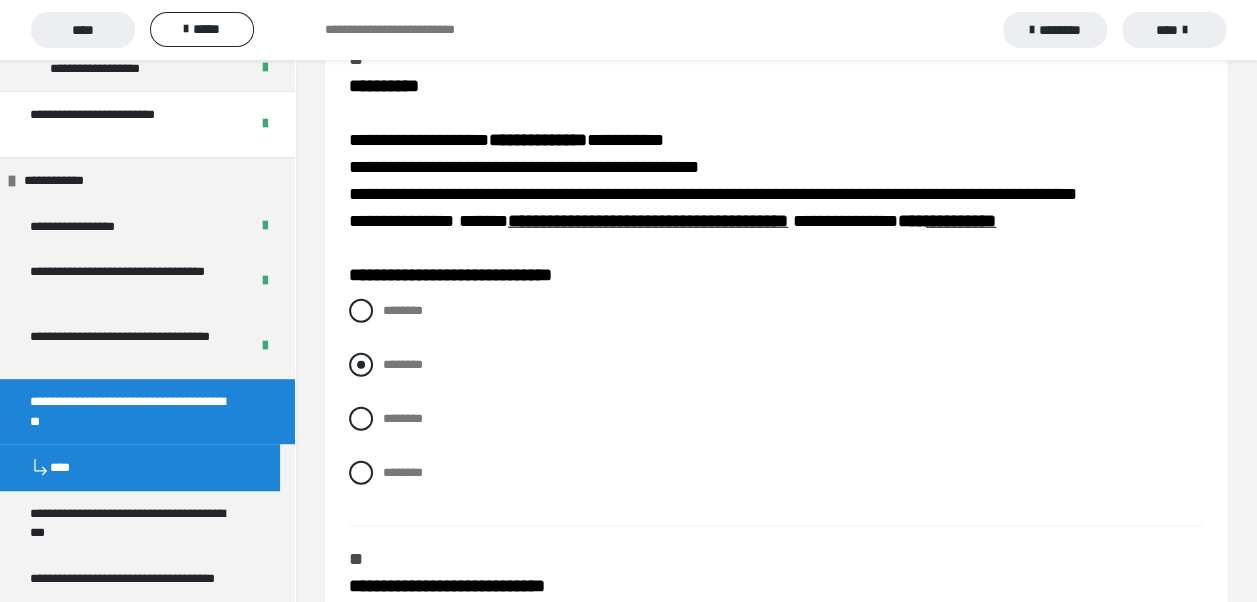 click at bounding box center (361, 365) 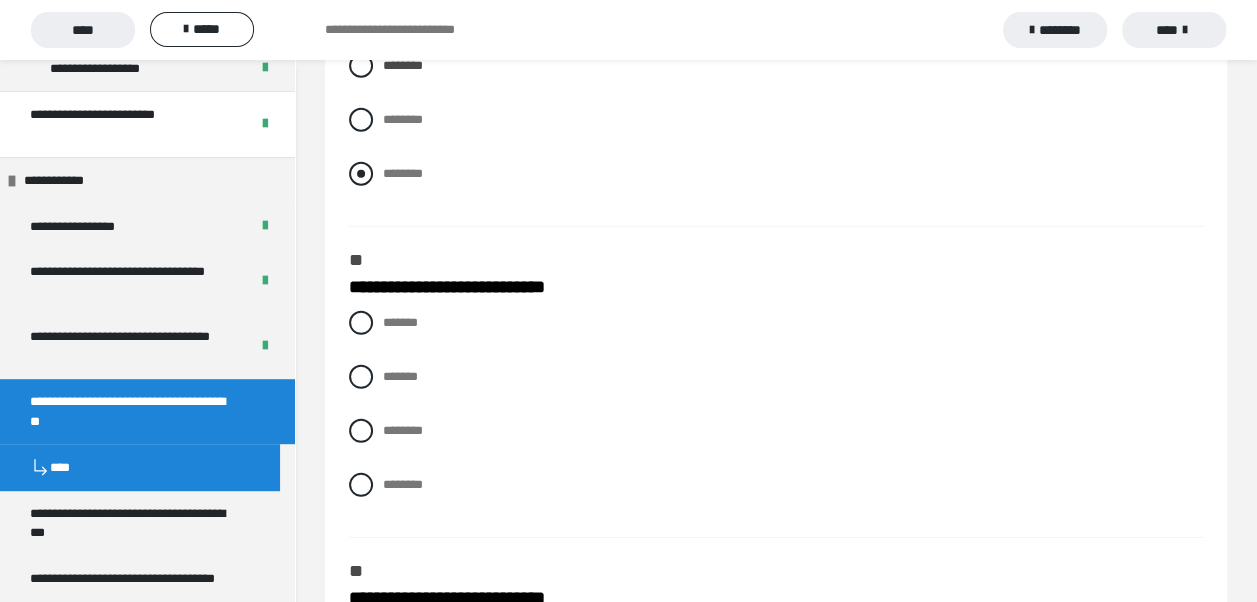 scroll, scrollTop: 2800, scrollLeft: 0, axis: vertical 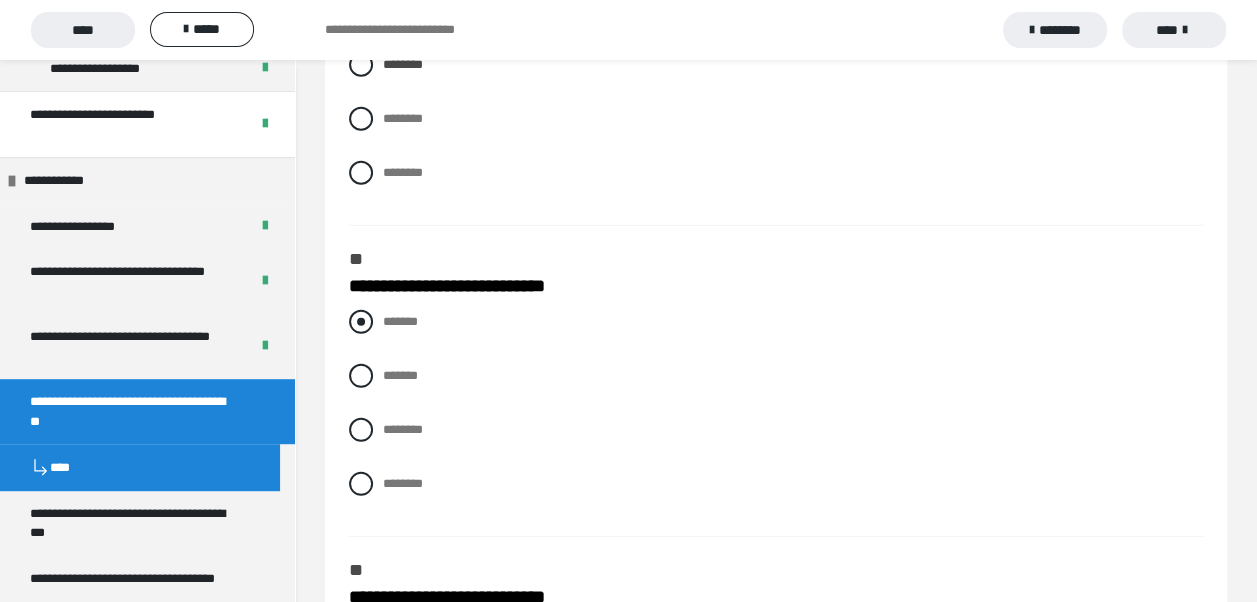 click at bounding box center [361, 322] 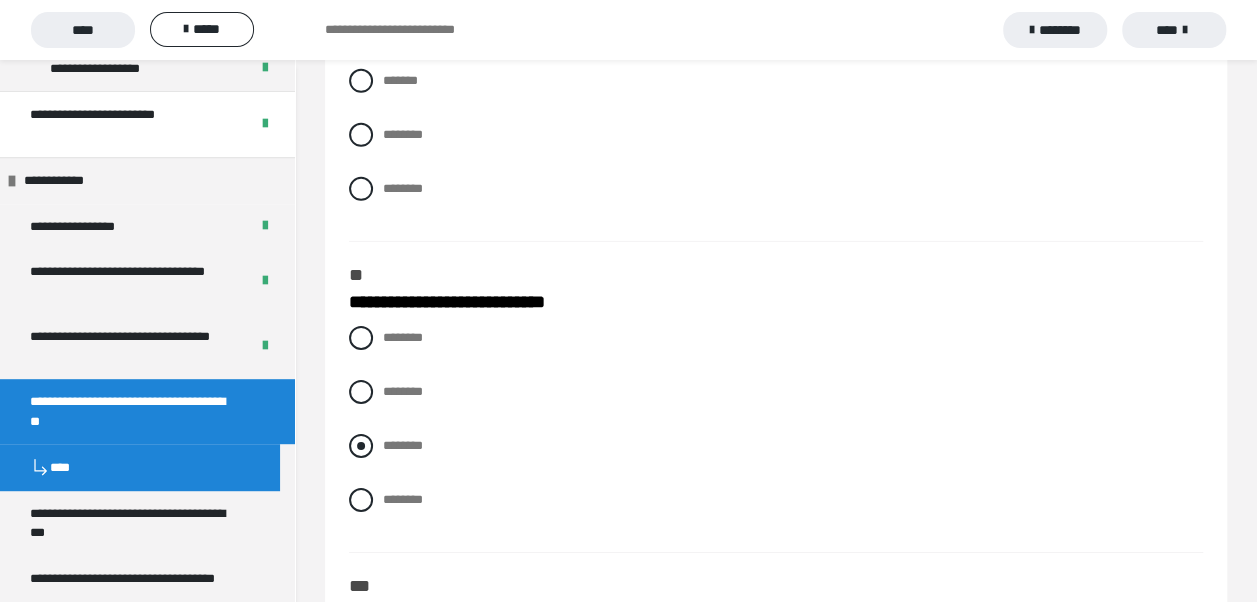 scroll, scrollTop: 3100, scrollLeft: 0, axis: vertical 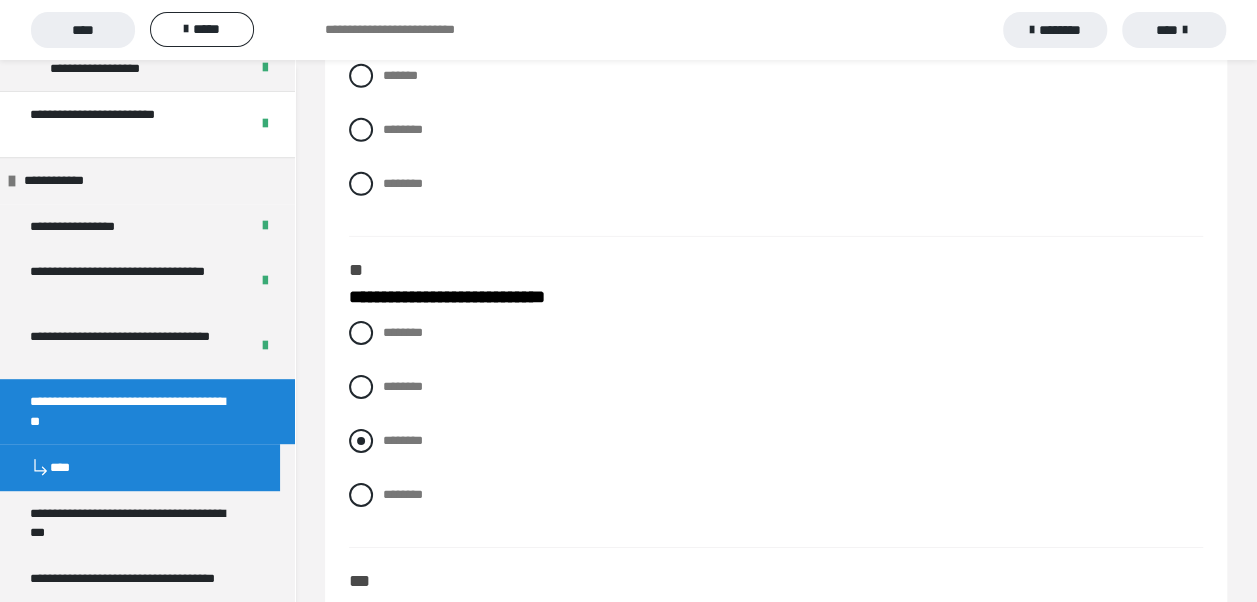 click at bounding box center (361, 441) 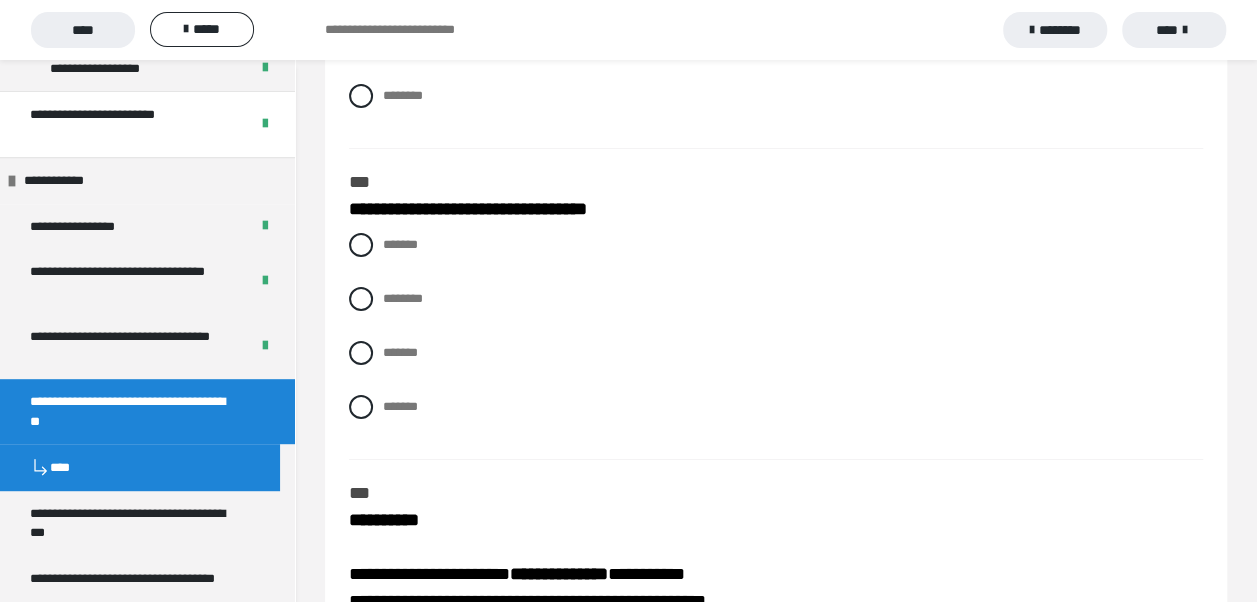 scroll, scrollTop: 3500, scrollLeft: 0, axis: vertical 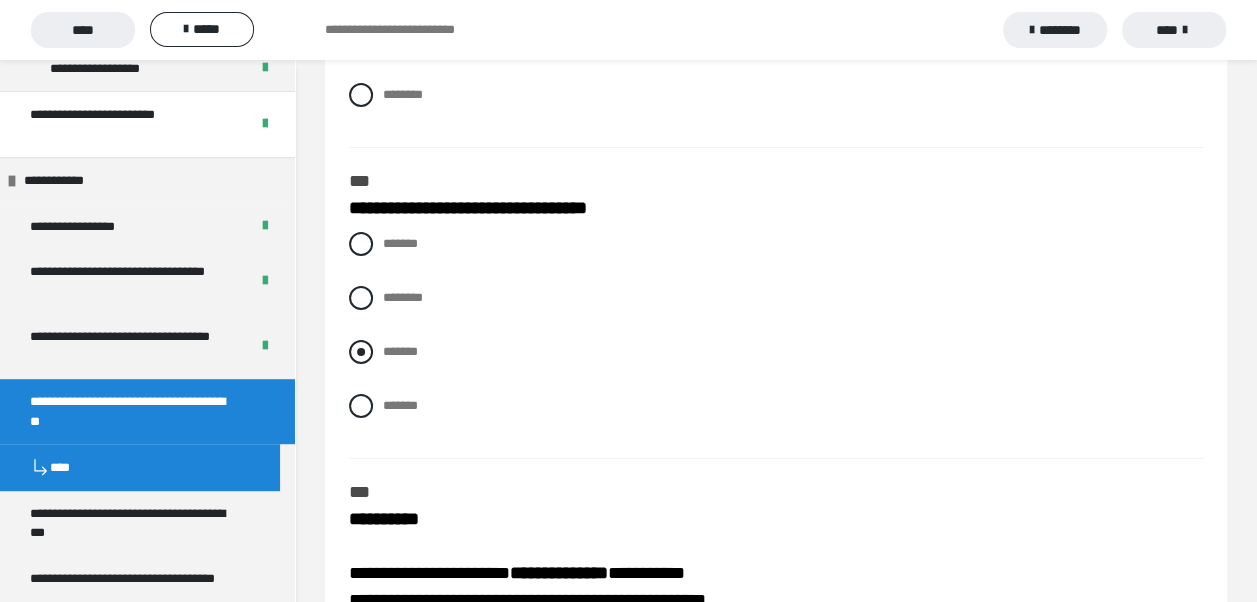 click at bounding box center (361, 352) 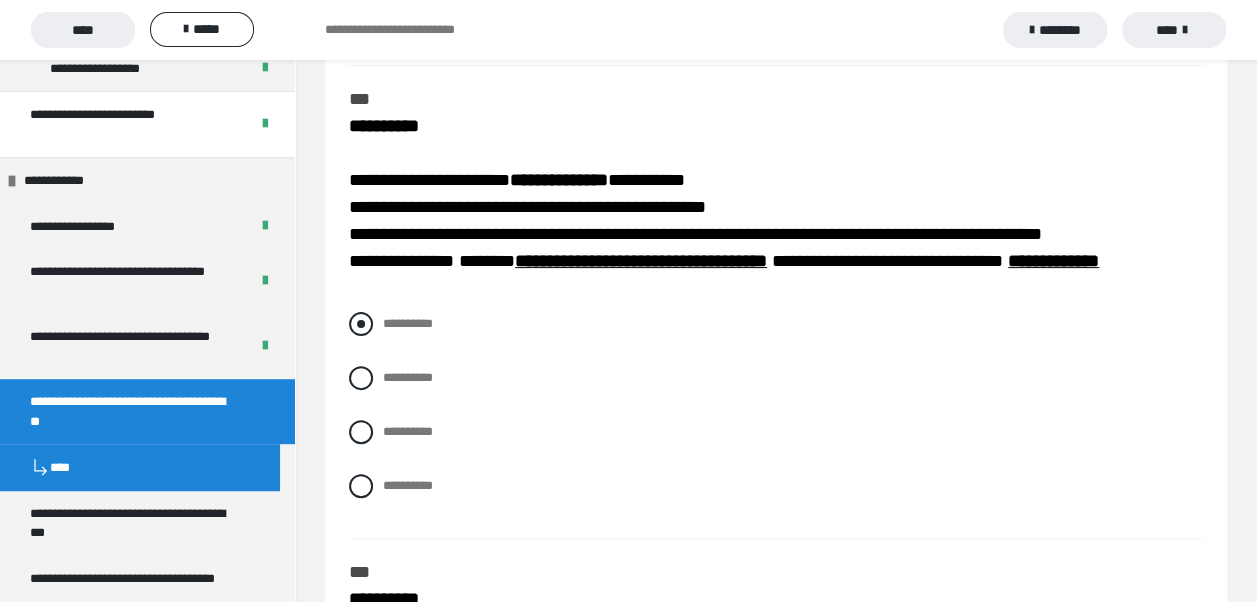scroll, scrollTop: 3888, scrollLeft: 0, axis: vertical 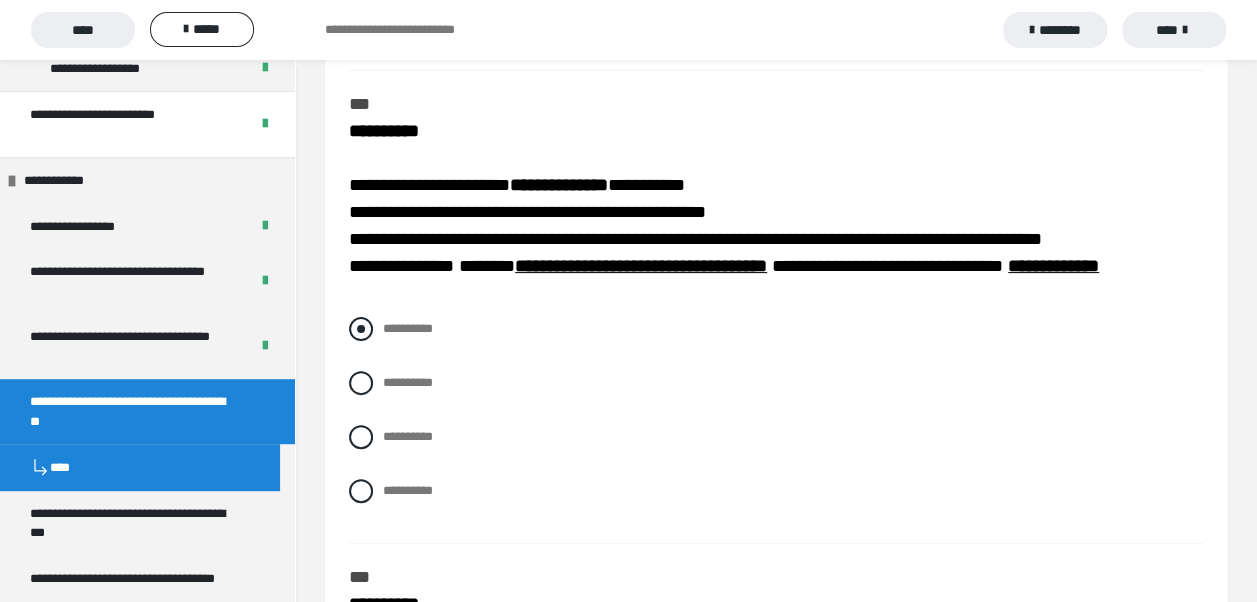 click at bounding box center (361, 329) 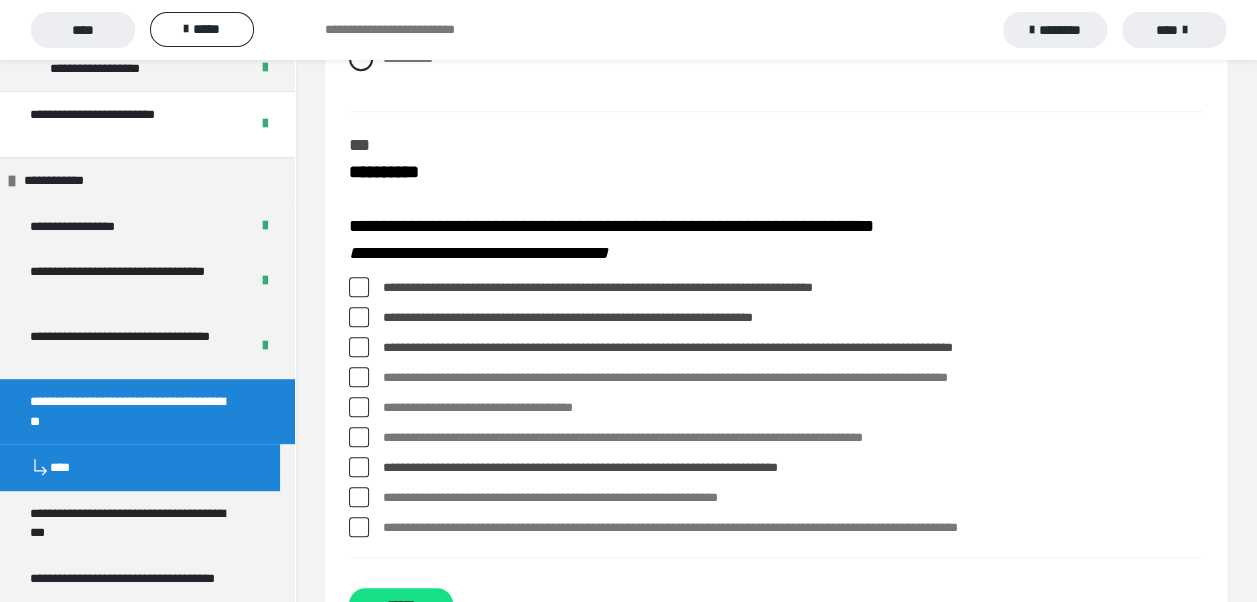 scroll, scrollTop: 4388, scrollLeft: 0, axis: vertical 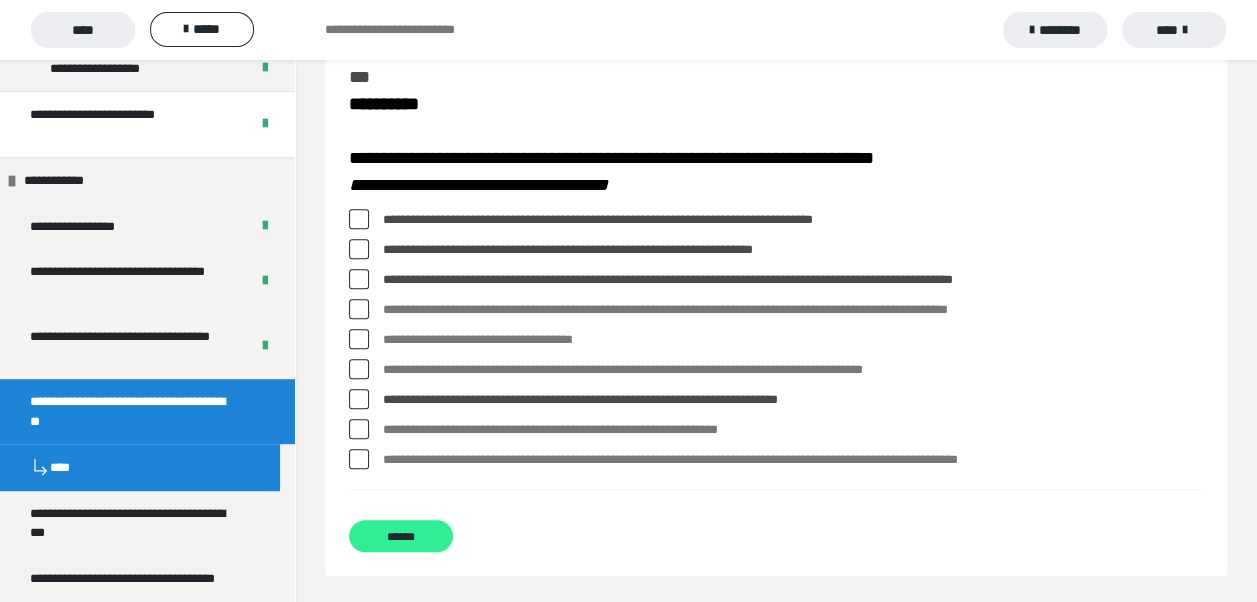 click on "******" at bounding box center [401, 536] 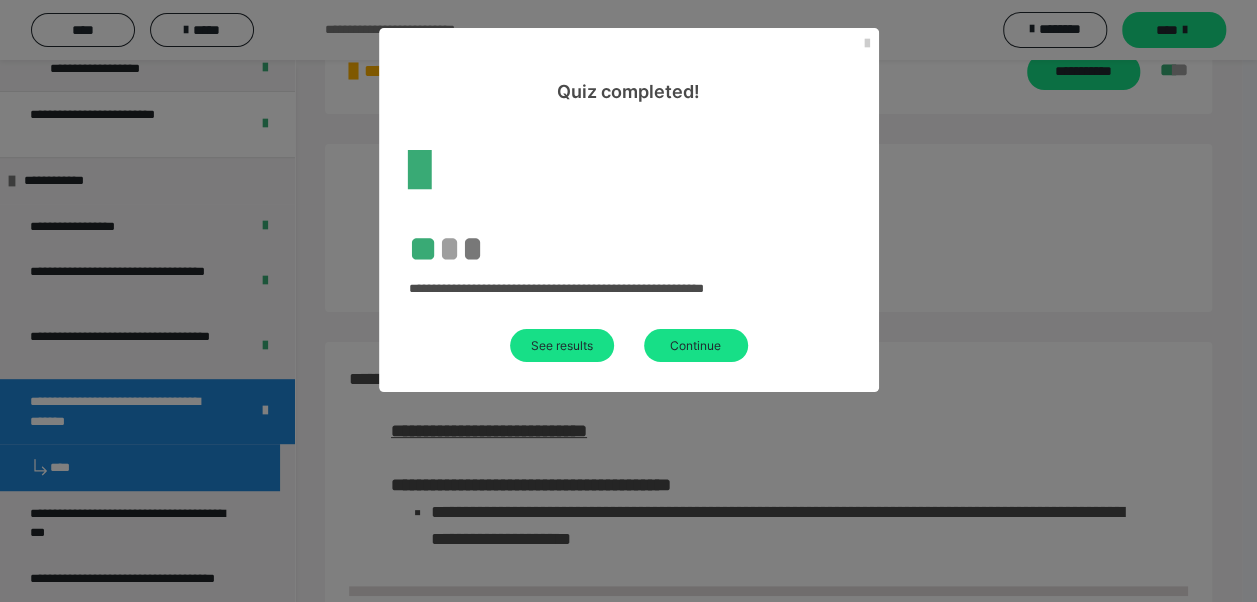scroll, scrollTop: 712, scrollLeft: 0, axis: vertical 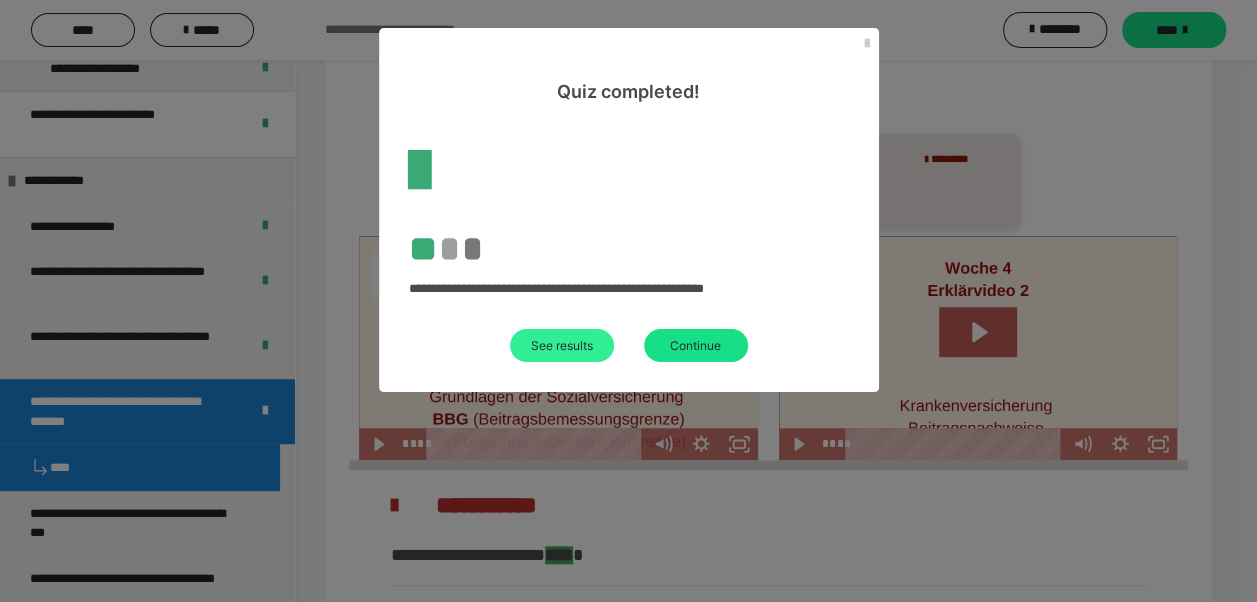 click on "See results" at bounding box center [562, 345] 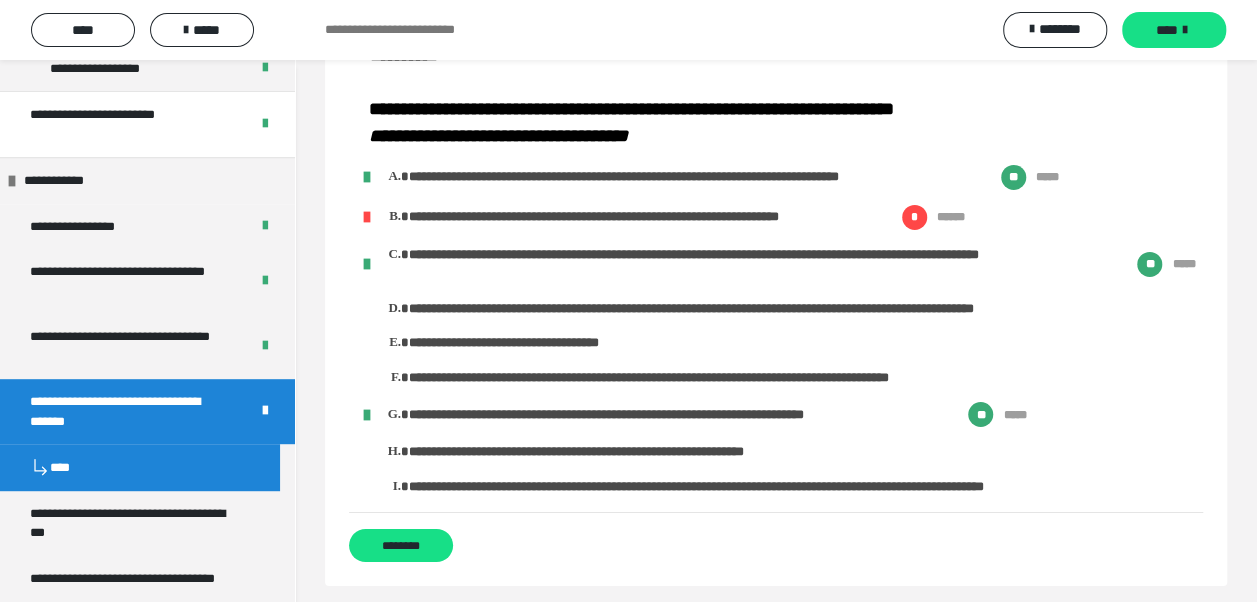 scroll, scrollTop: 3000, scrollLeft: 0, axis: vertical 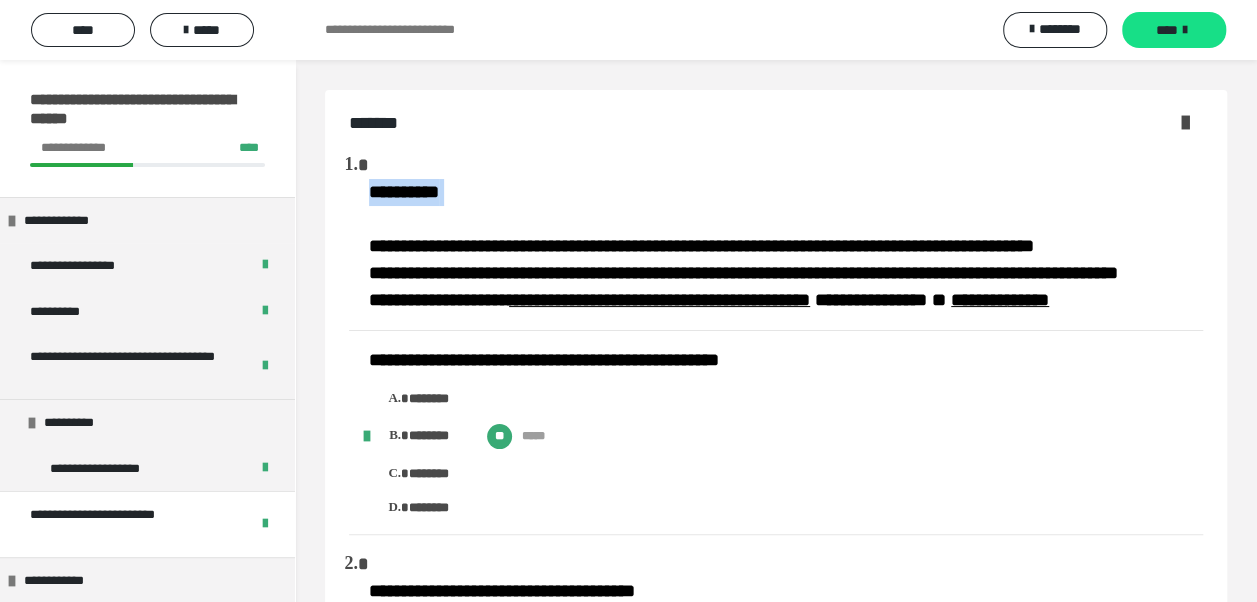 drag, startPoint x: 358, startPoint y: 185, endPoint x: 440, endPoint y: 103, distance: 115.965515 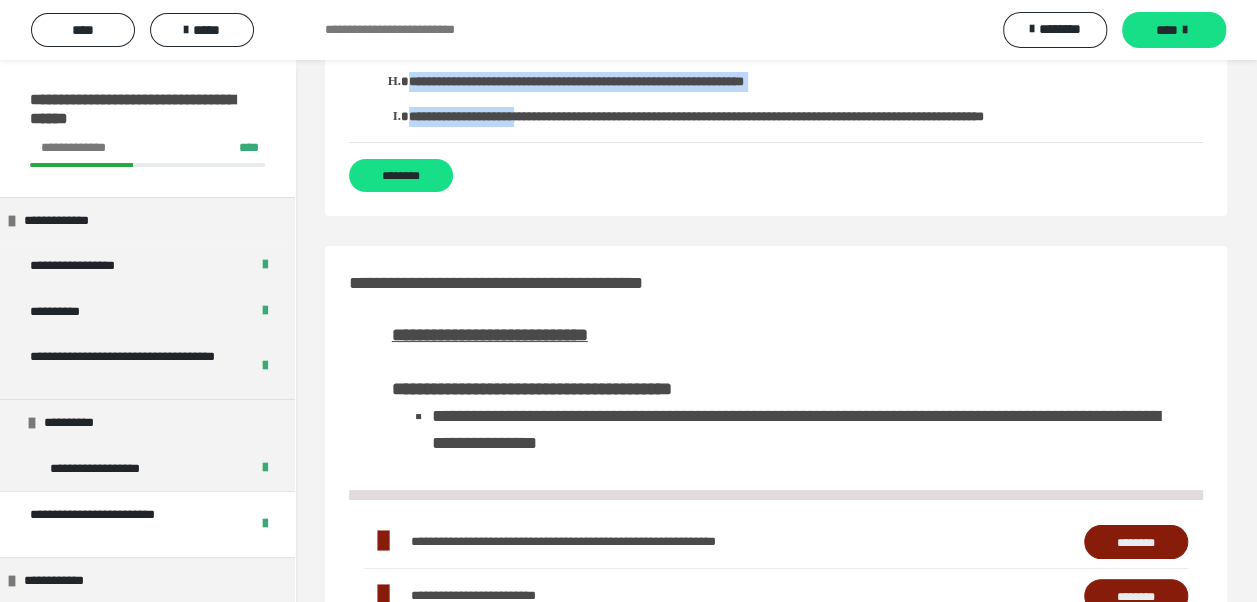 scroll, scrollTop: 3700, scrollLeft: 0, axis: vertical 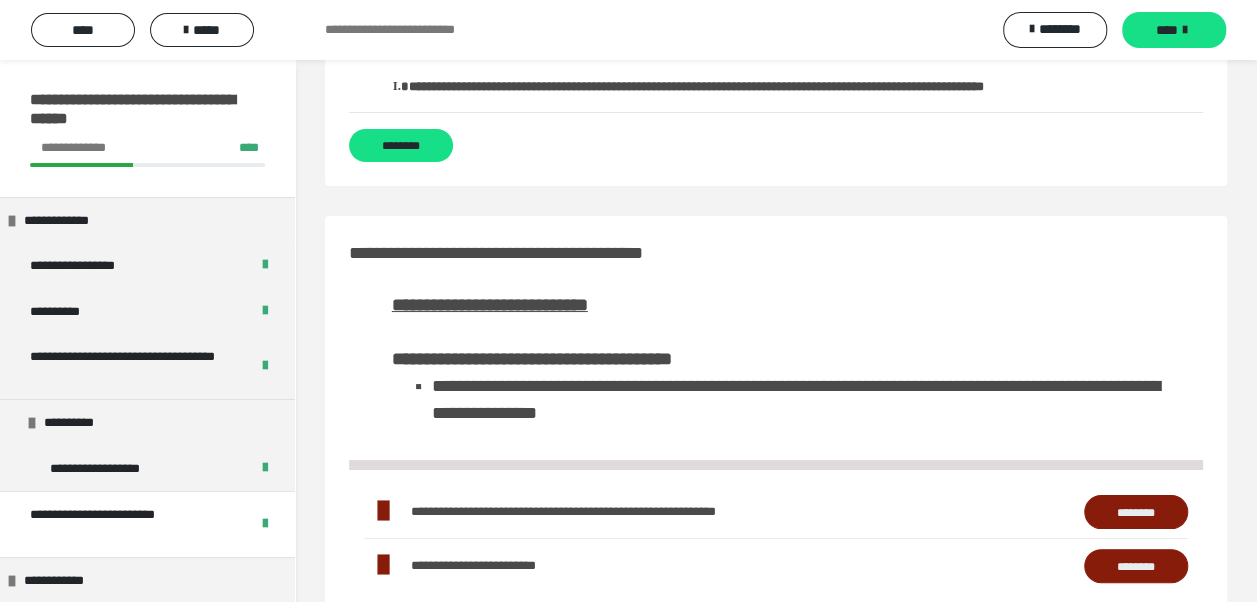 drag, startPoint x: 410, startPoint y: 122, endPoint x: 548, endPoint y: 254, distance: 190.96597 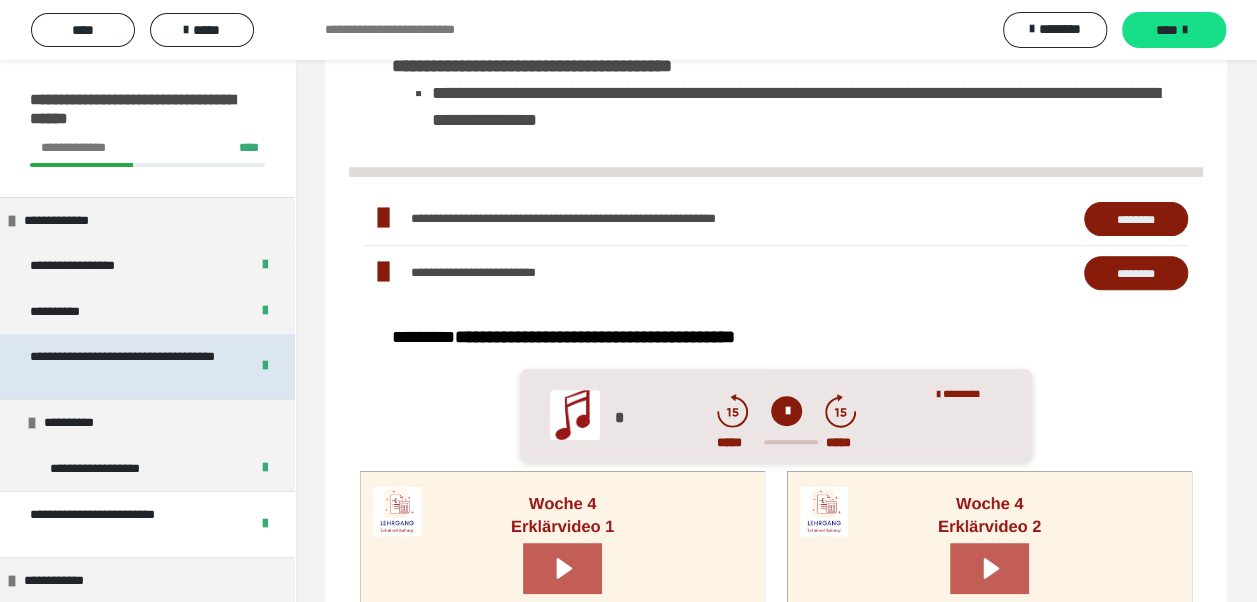 scroll, scrollTop: 4000, scrollLeft: 0, axis: vertical 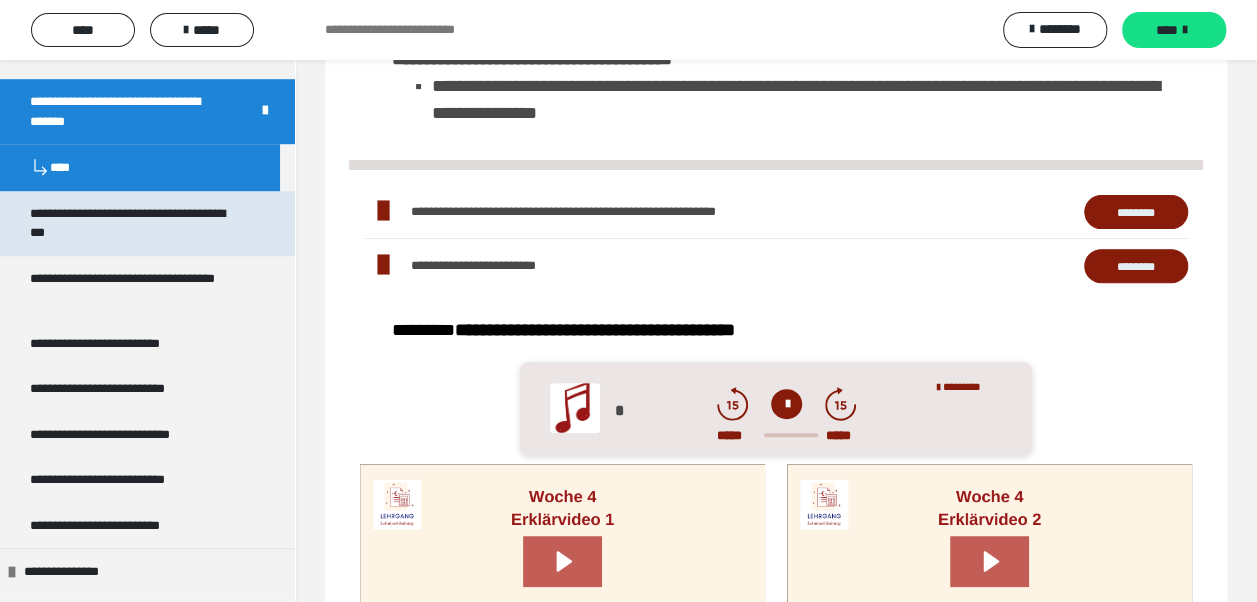 click on "**********" at bounding box center [132, 223] 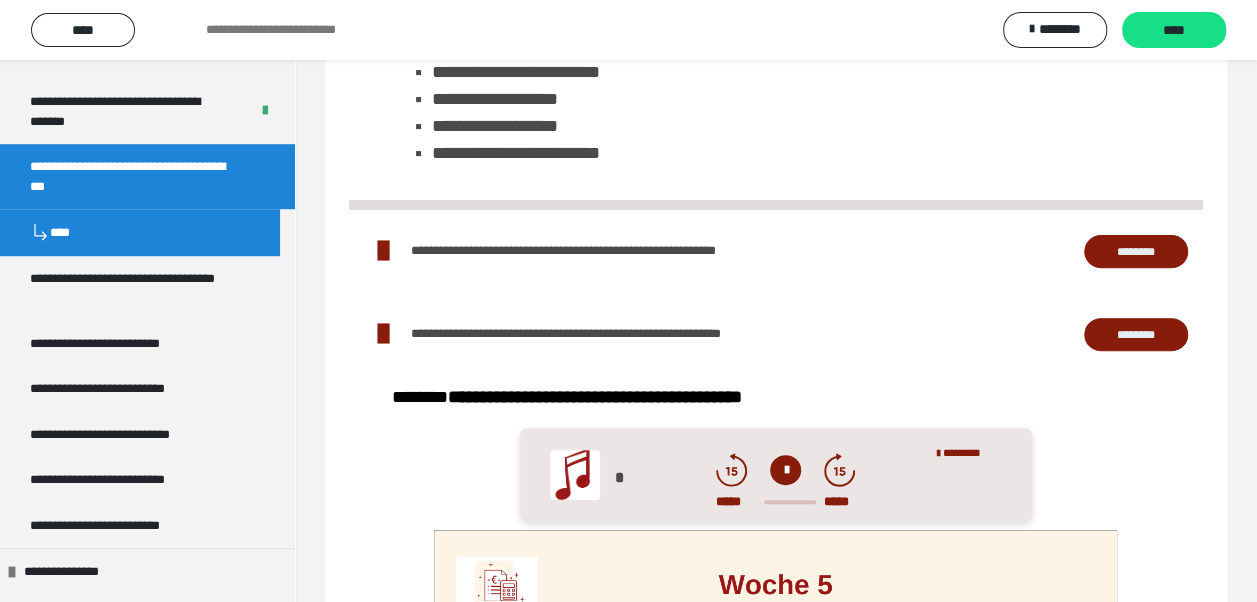 scroll, scrollTop: 316, scrollLeft: 0, axis: vertical 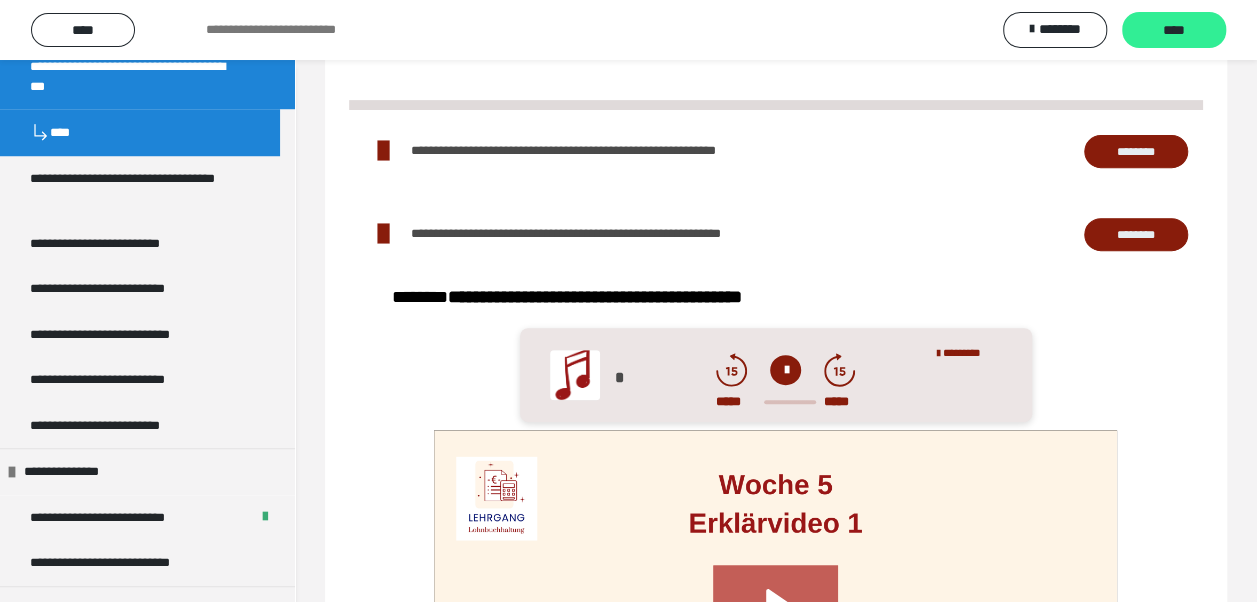 click on "****" at bounding box center [1174, 31] 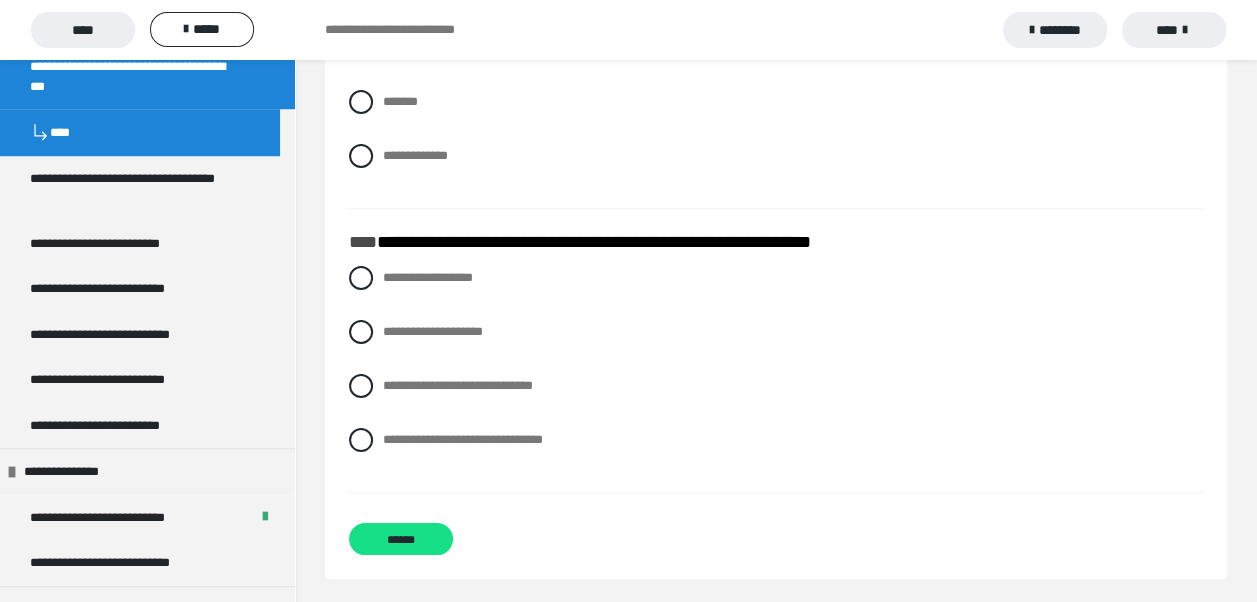 scroll, scrollTop: 3557, scrollLeft: 0, axis: vertical 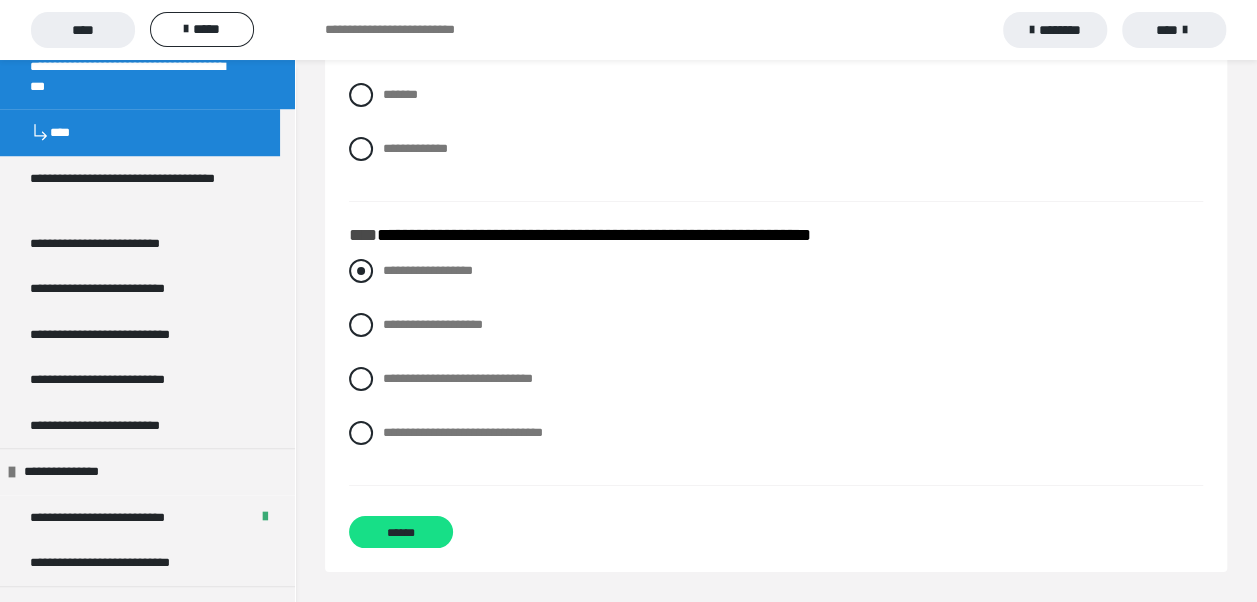 click at bounding box center (361, 271) 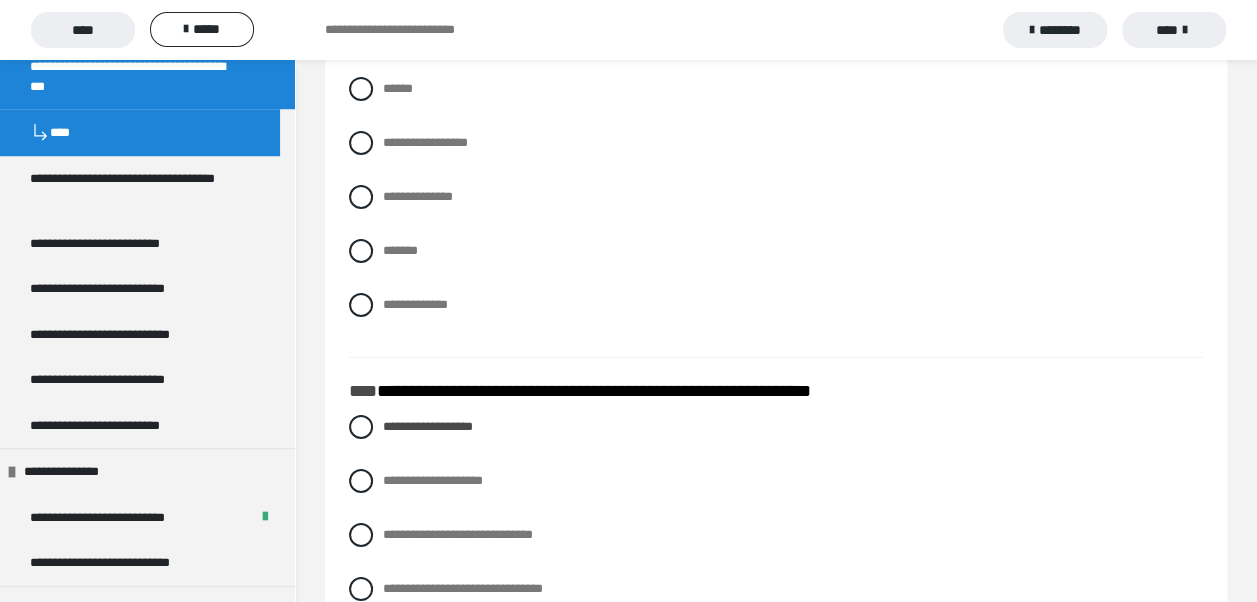 scroll, scrollTop: 3357, scrollLeft: 0, axis: vertical 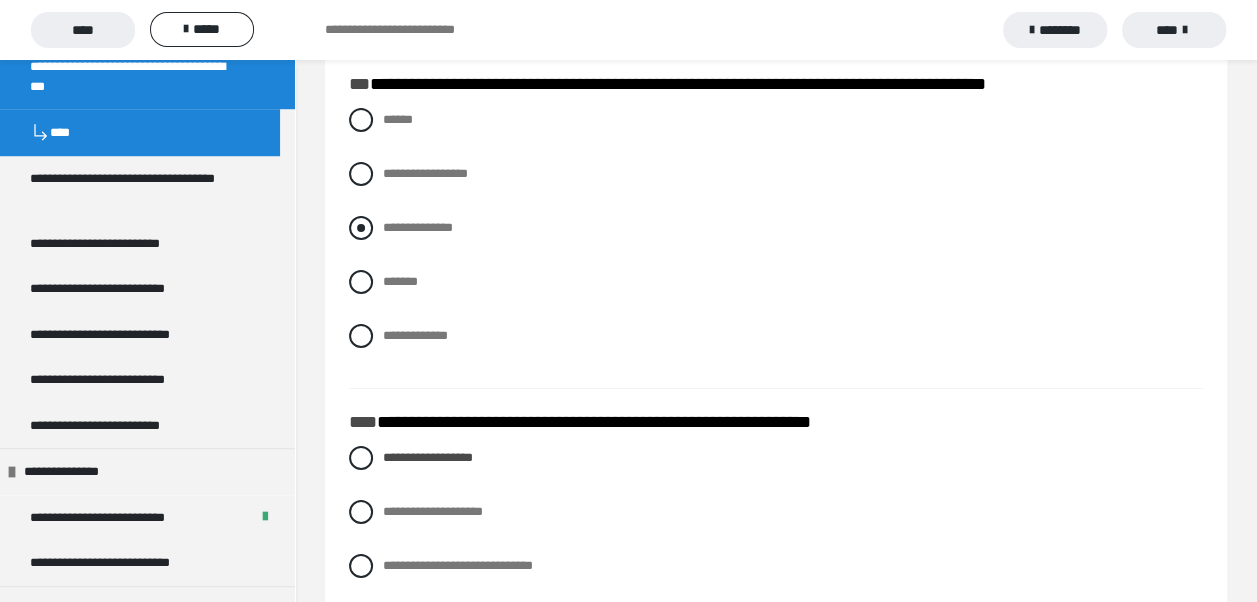 click at bounding box center (361, 228) 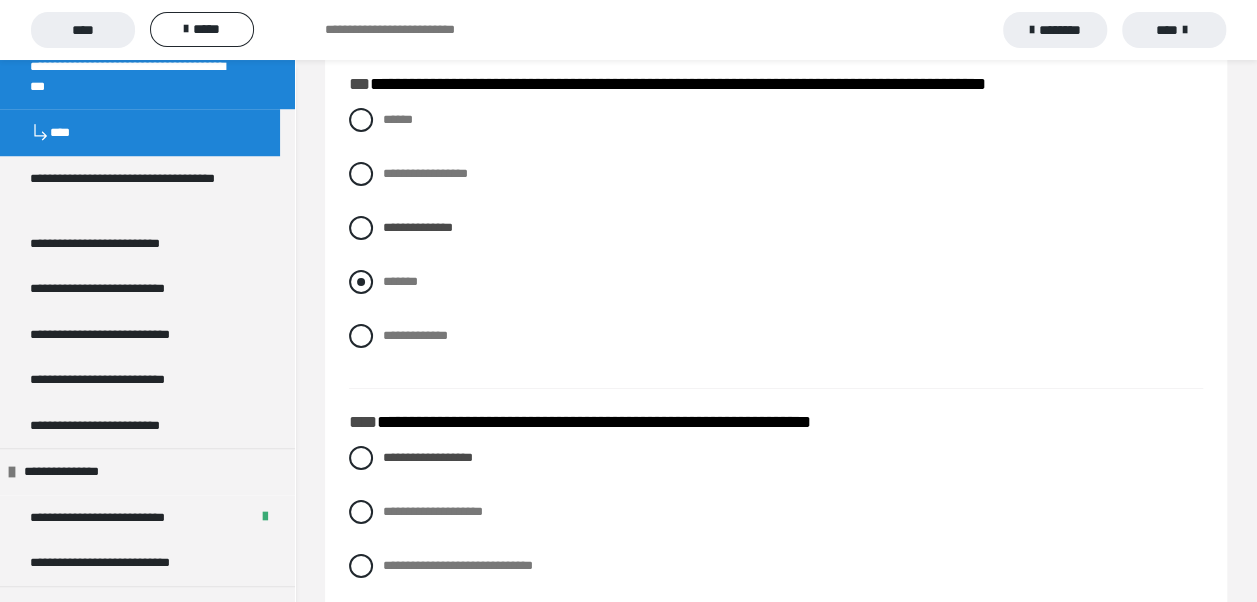 click at bounding box center (361, 282) 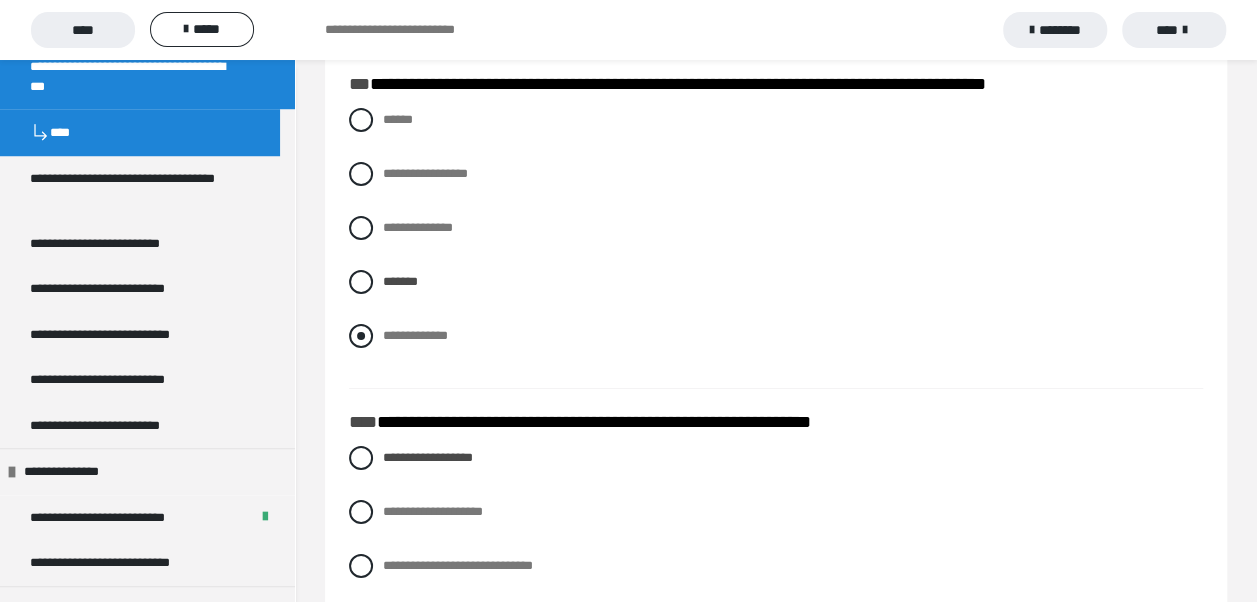 scroll, scrollTop: 3057, scrollLeft: 0, axis: vertical 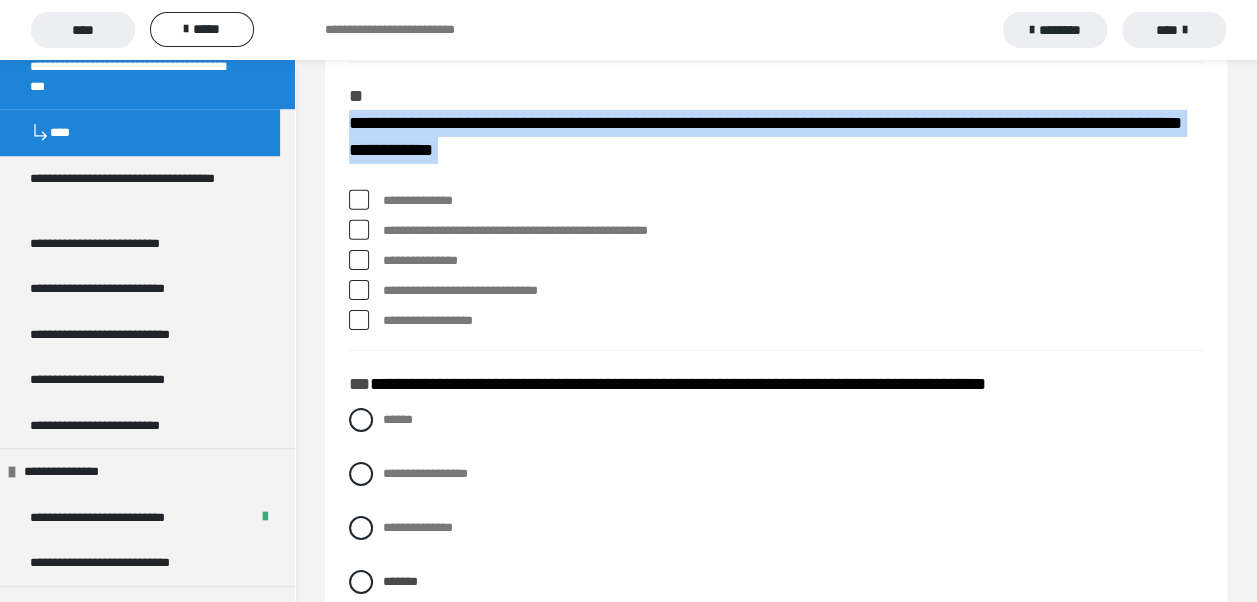 drag, startPoint x: 351, startPoint y: 131, endPoint x: 658, endPoint y: 179, distance: 310.7298 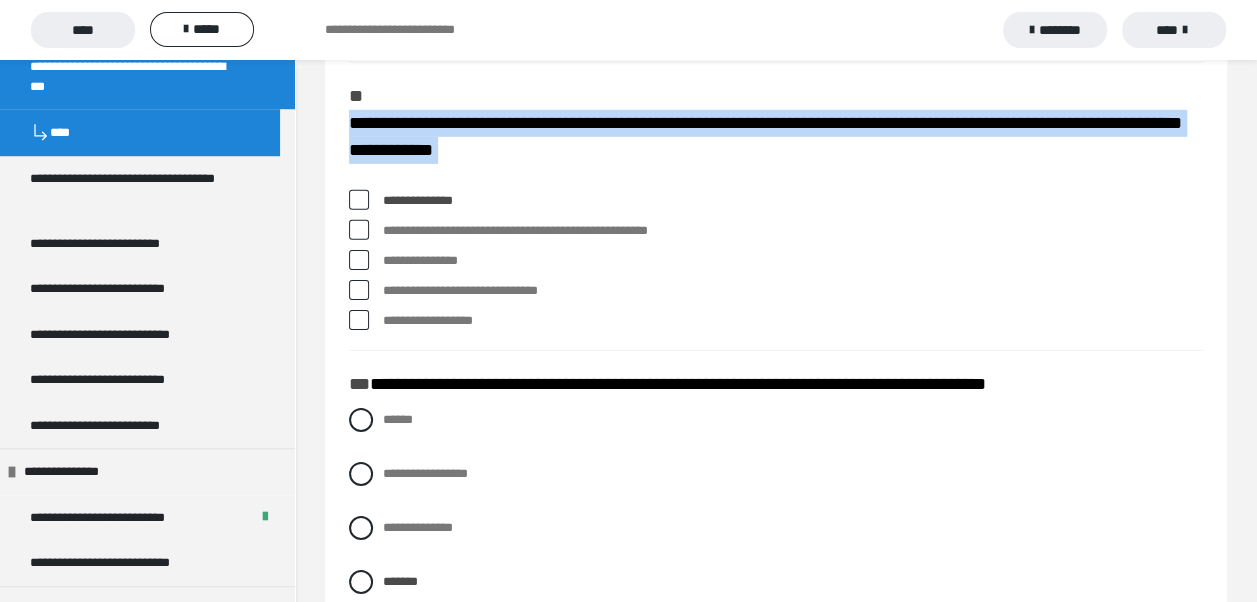 click at bounding box center (359, 200) 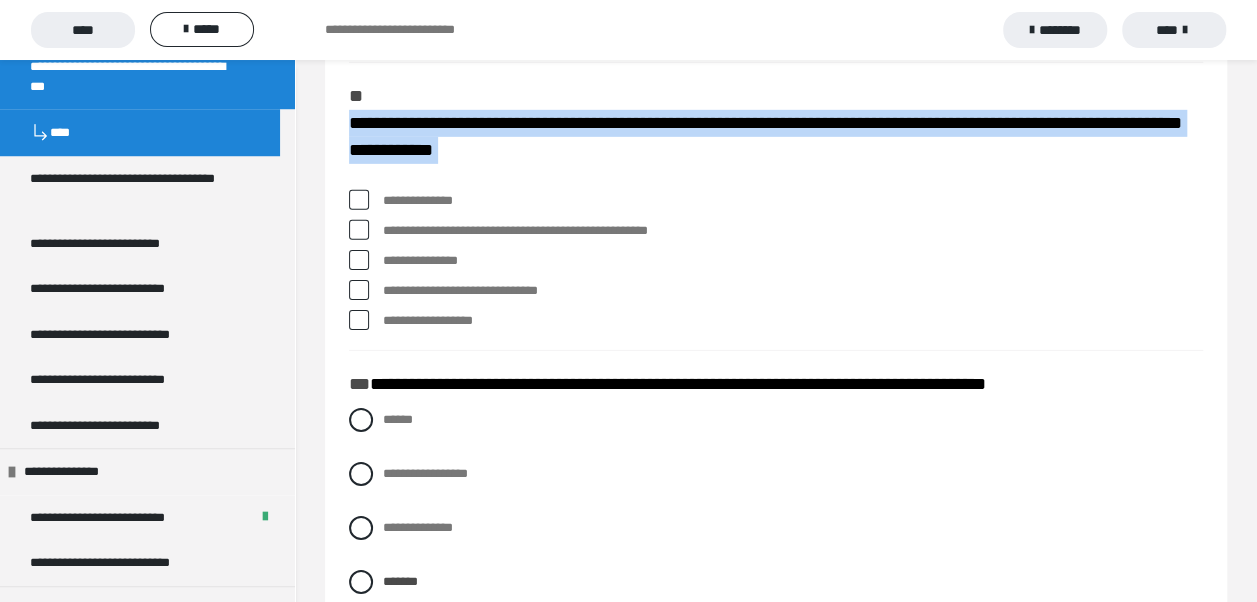 copy on "**********" 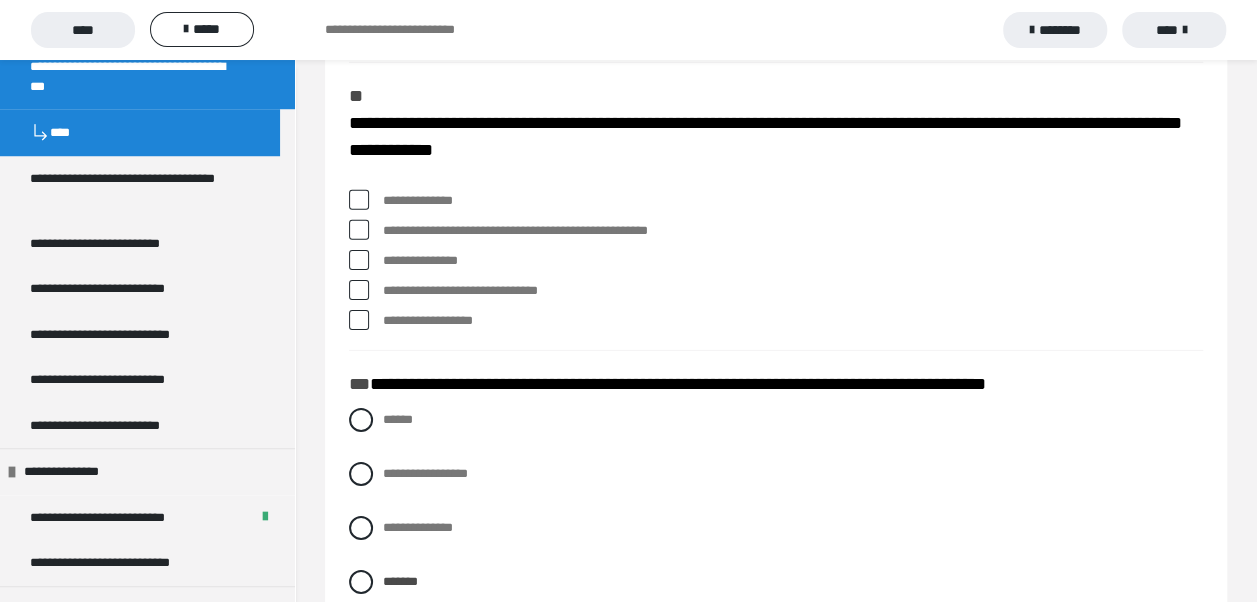 click at bounding box center [359, 290] 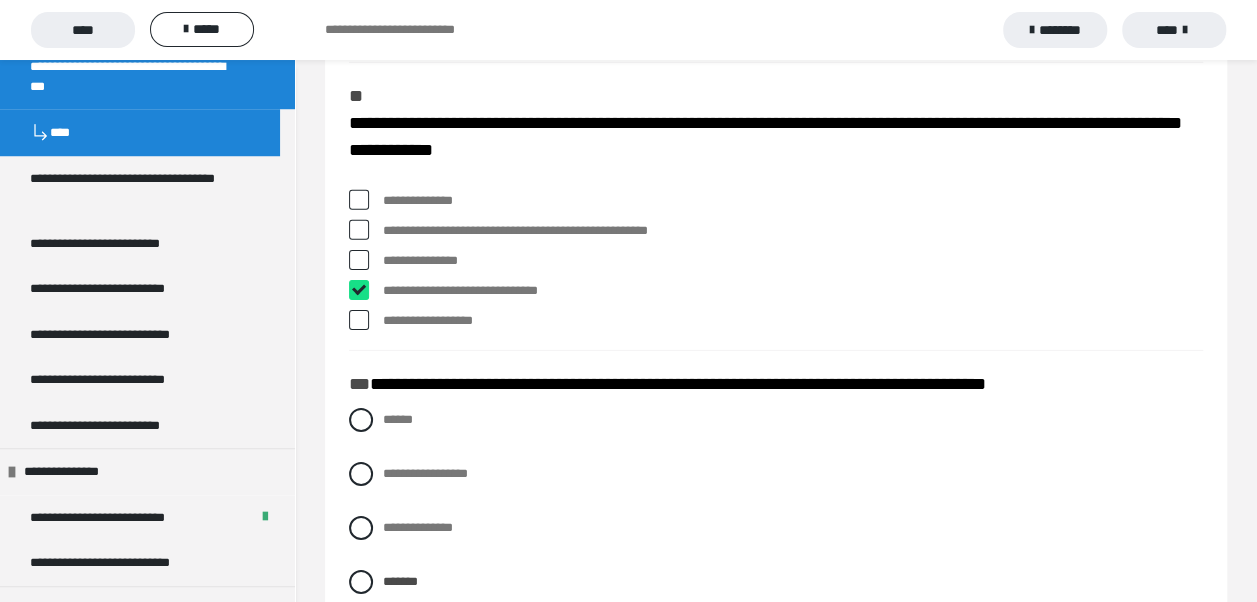 checkbox on "****" 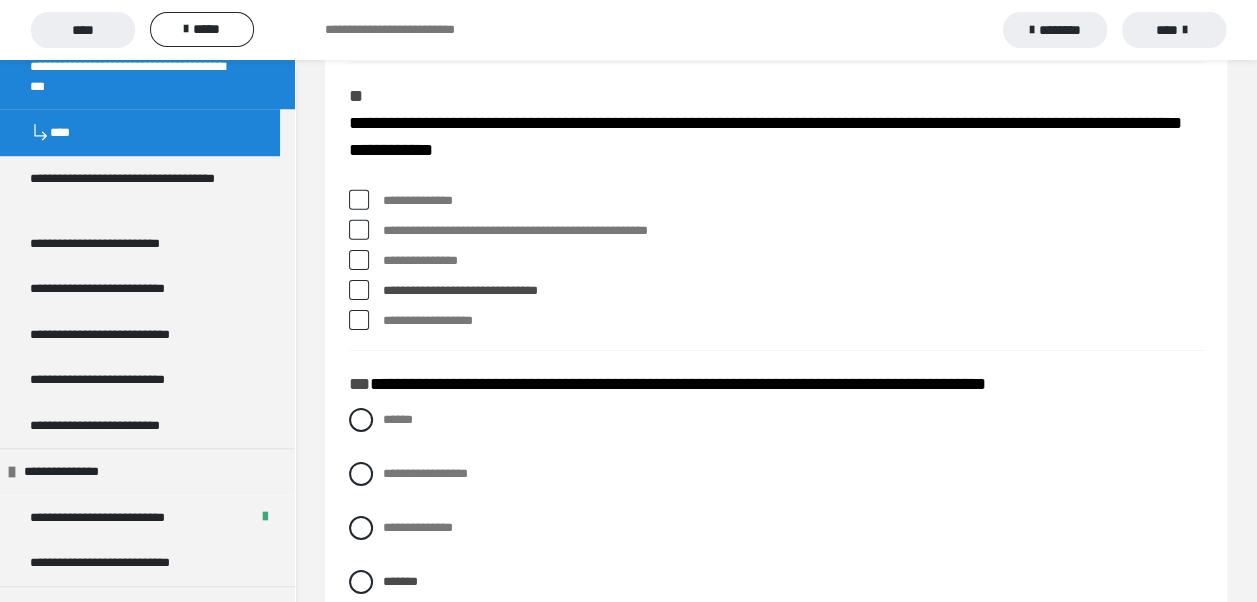 click at bounding box center (359, 260) 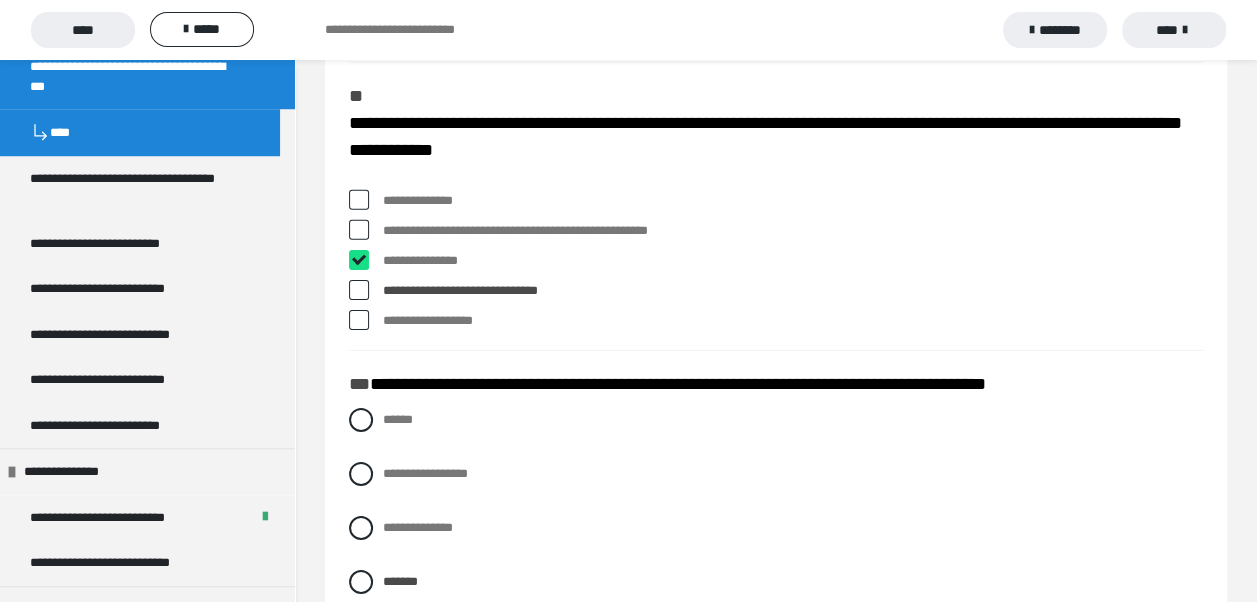 checkbox on "****" 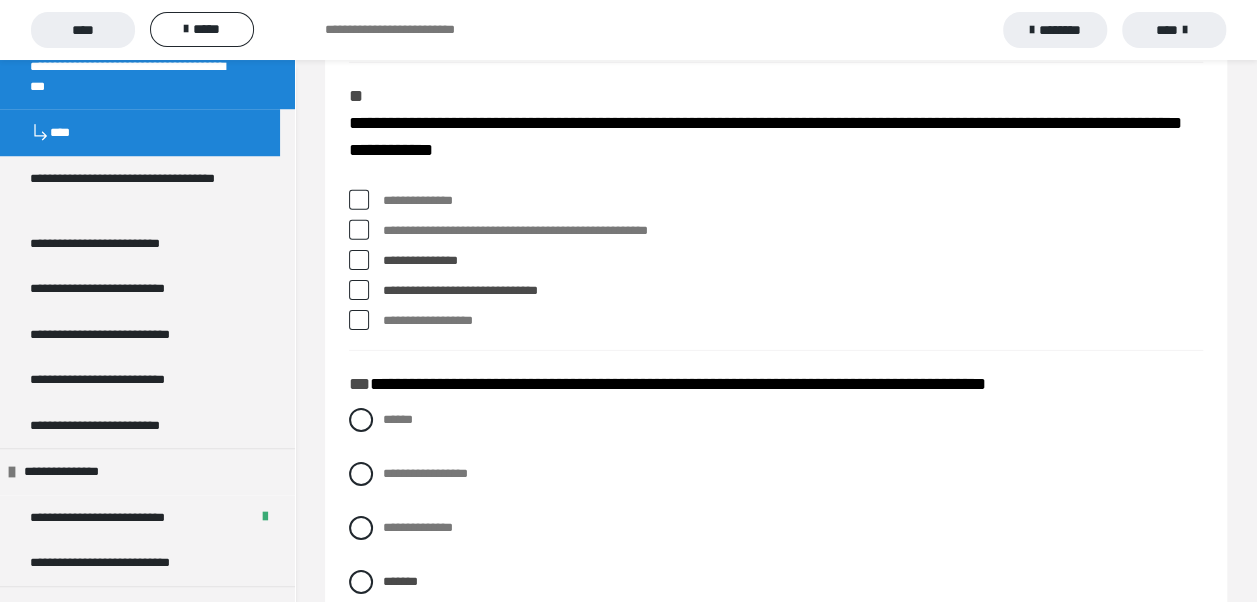click at bounding box center [359, 230] 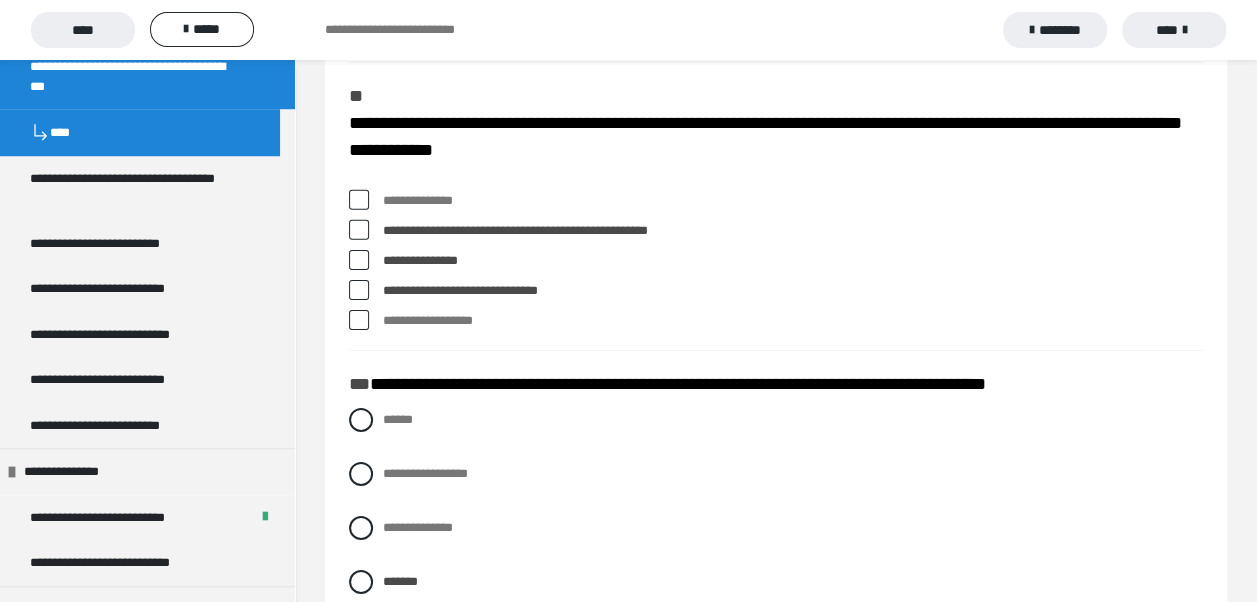 click at bounding box center [359, 230] 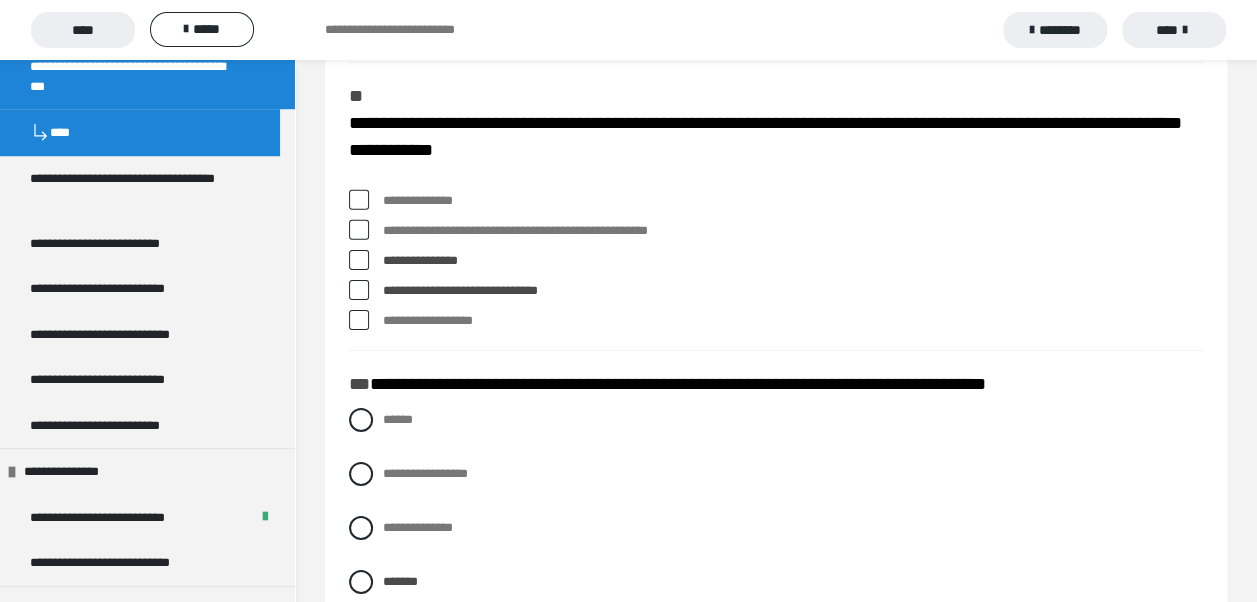 click at bounding box center [359, 260] 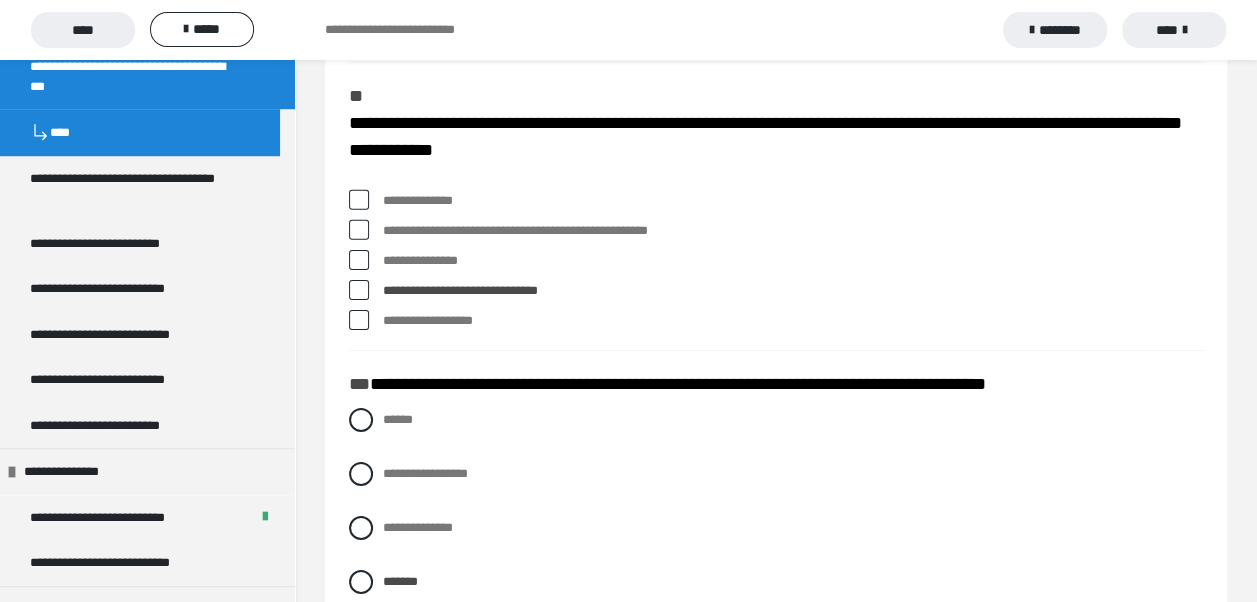 click at bounding box center [359, 290] 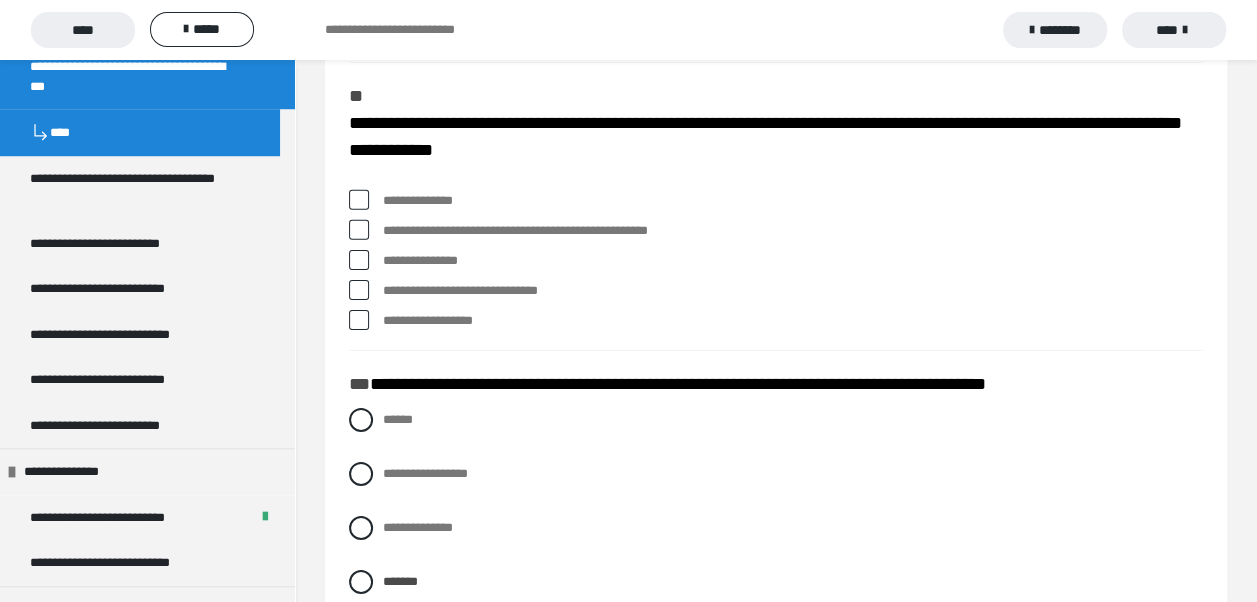 click at bounding box center [359, 290] 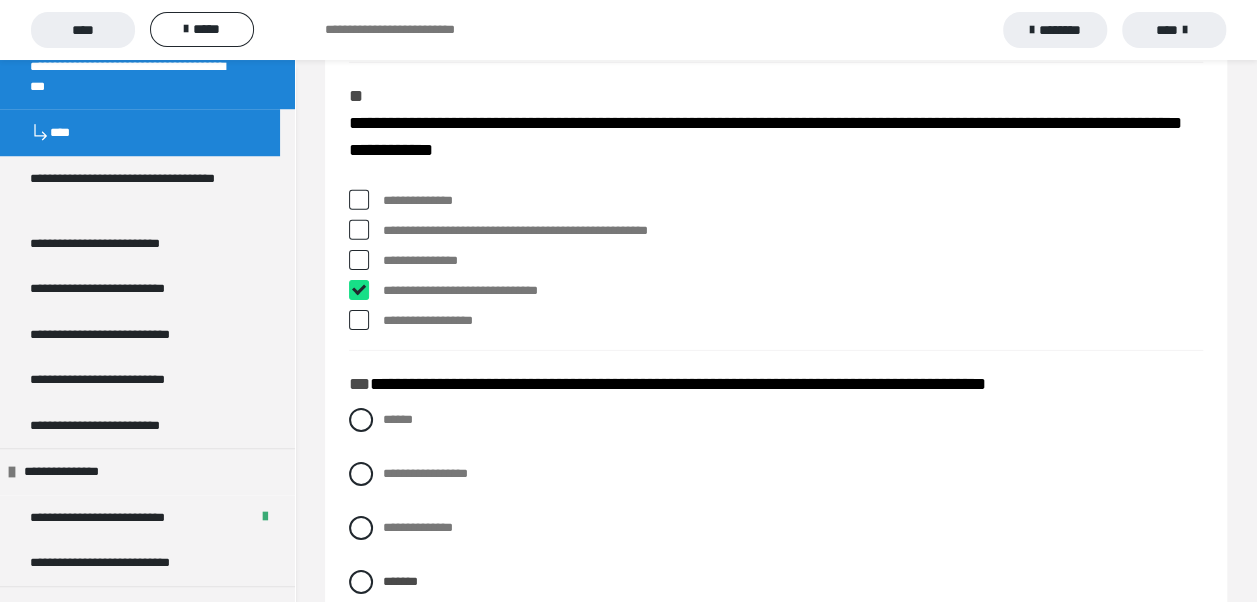 checkbox on "****" 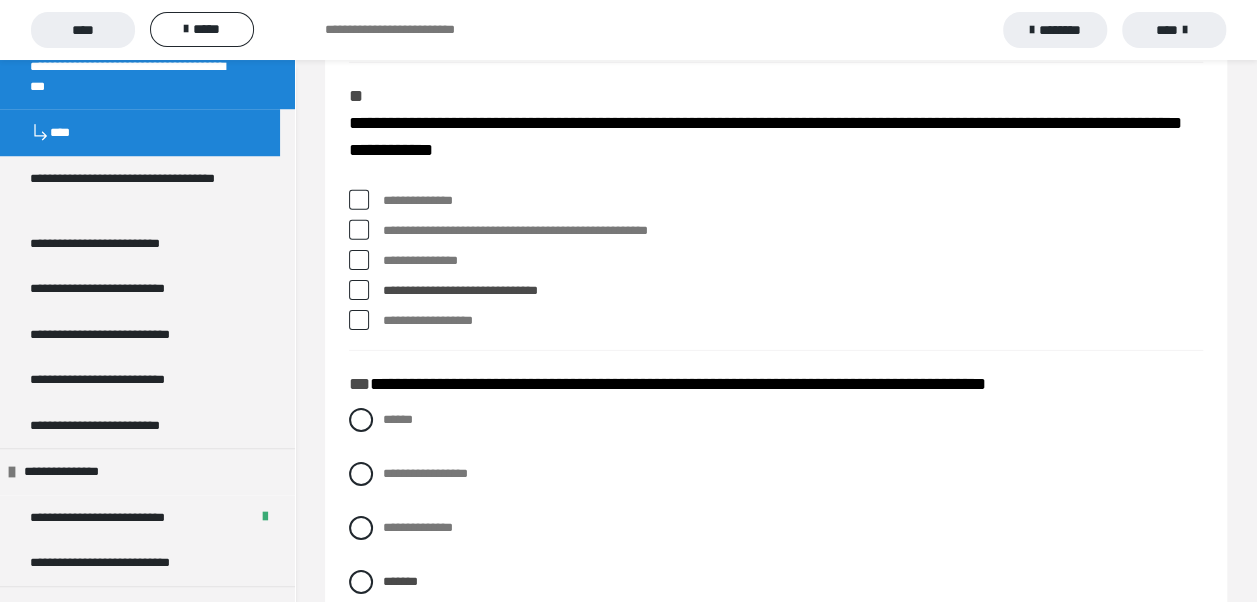 click at bounding box center (359, 230) 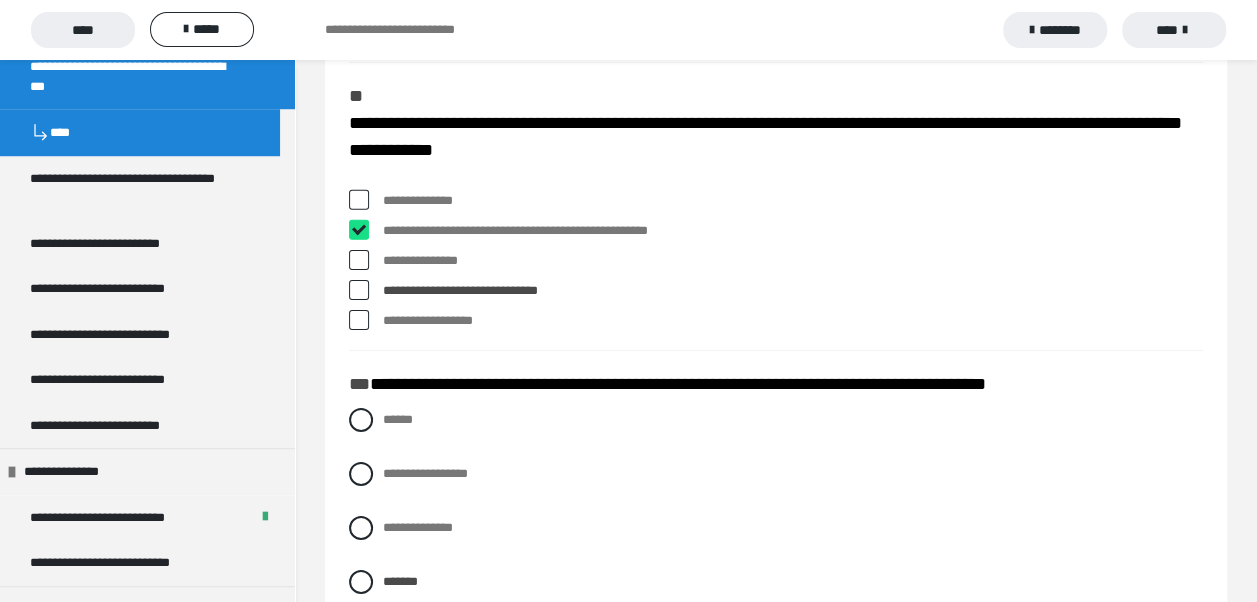 checkbox on "****" 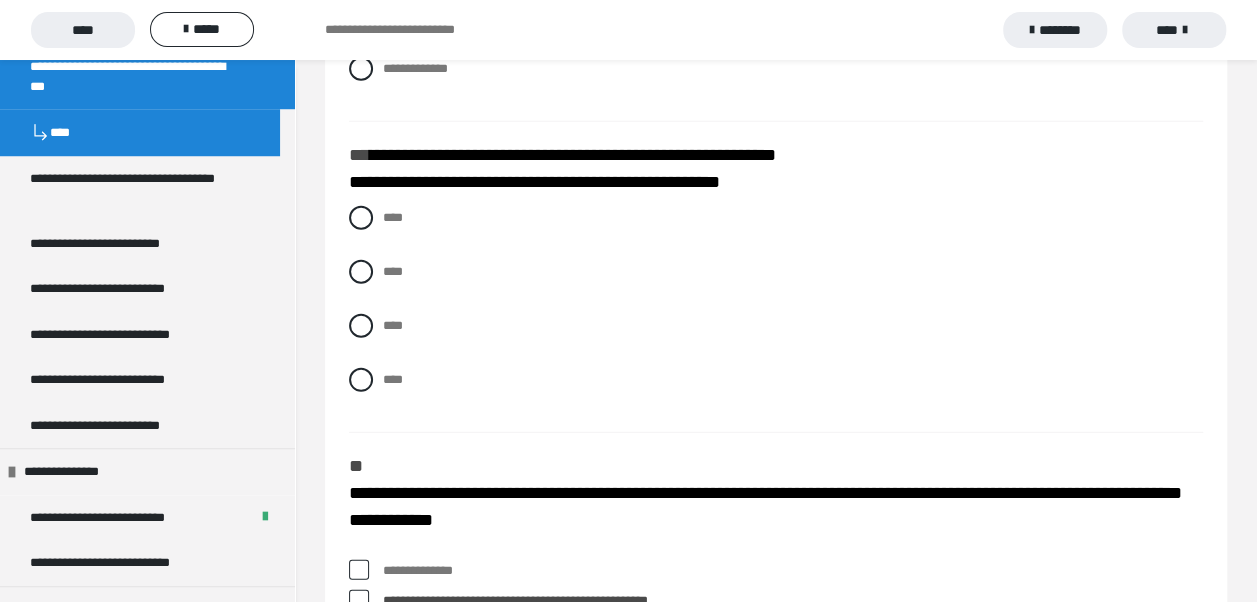 scroll, scrollTop: 2657, scrollLeft: 0, axis: vertical 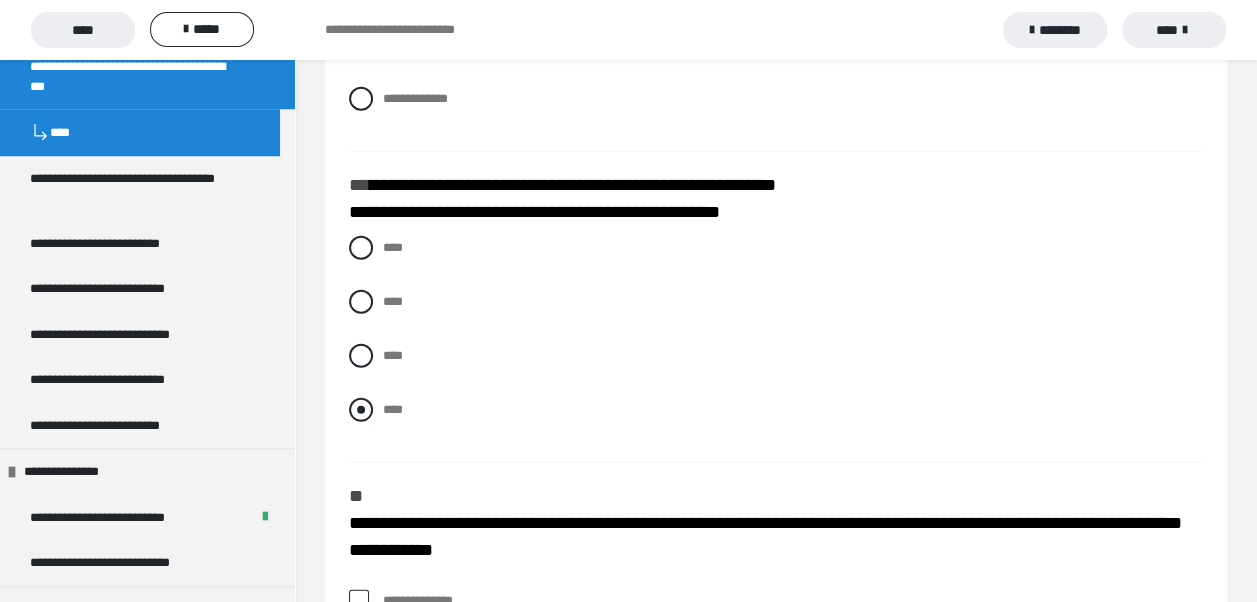 click at bounding box center [361, 410] 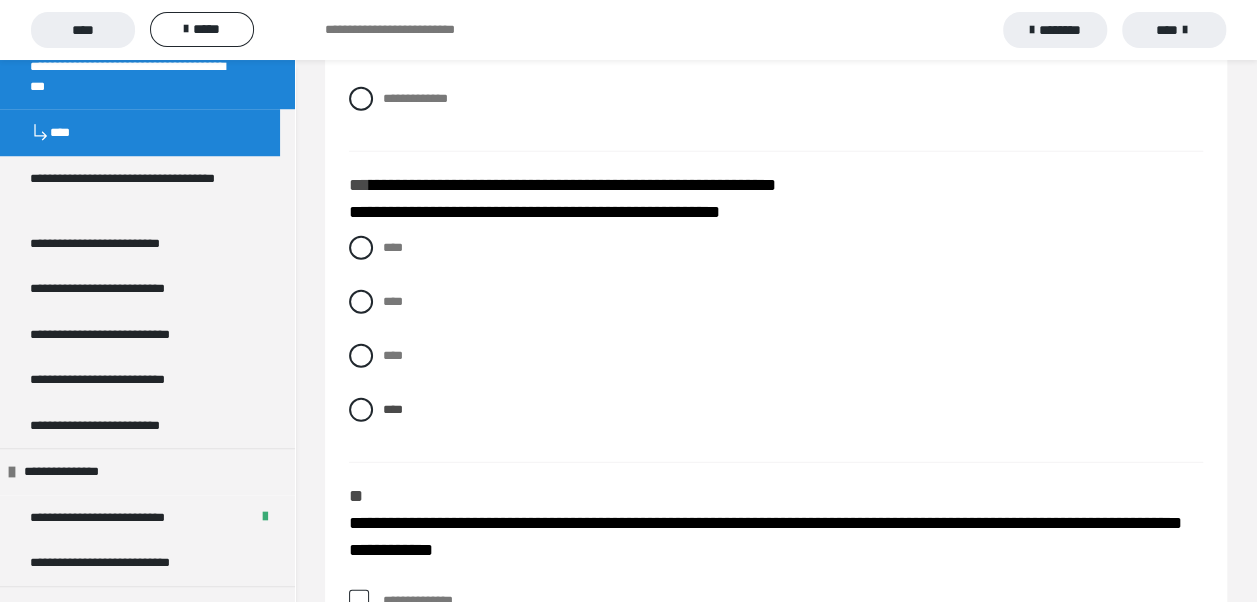 scroll, scrollTop: 2457, scrollLeft: 0, axis: vertical 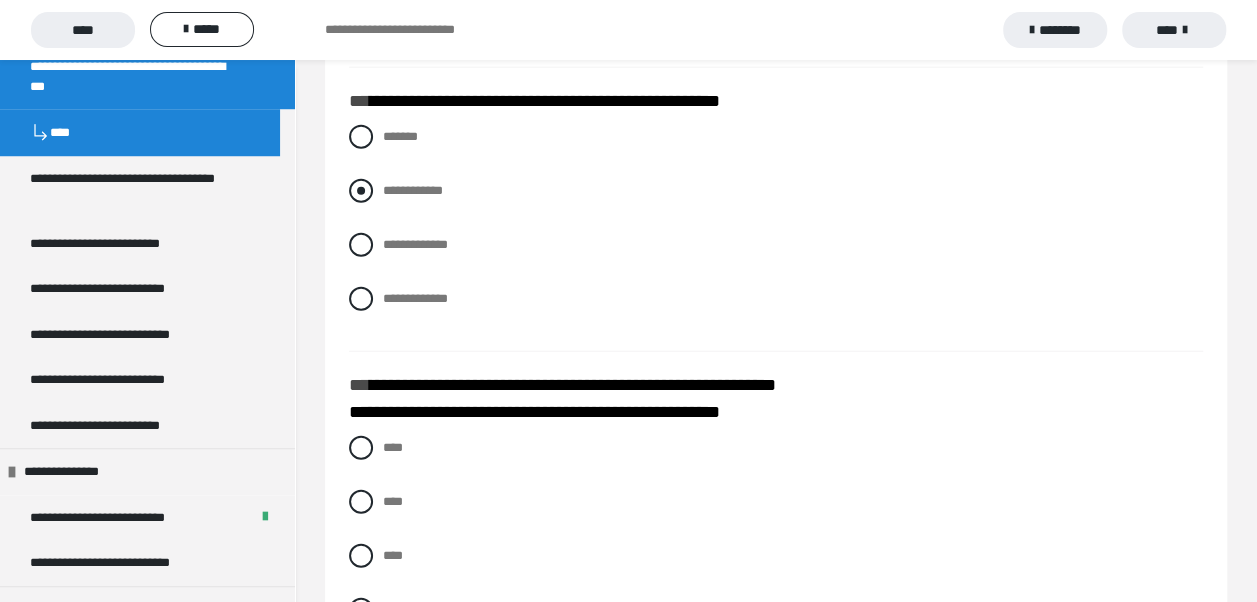 click on "**********" at bounding box center [776, 191] 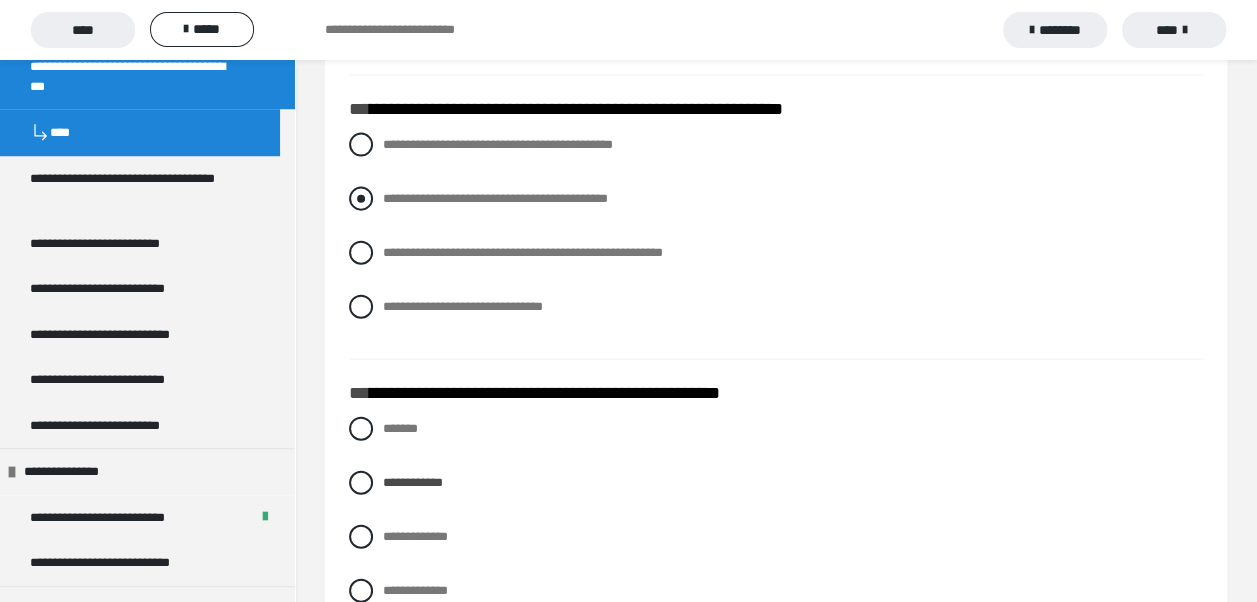scroll, scrollTop: 2057, scrollLeft: 0, axis: vertical 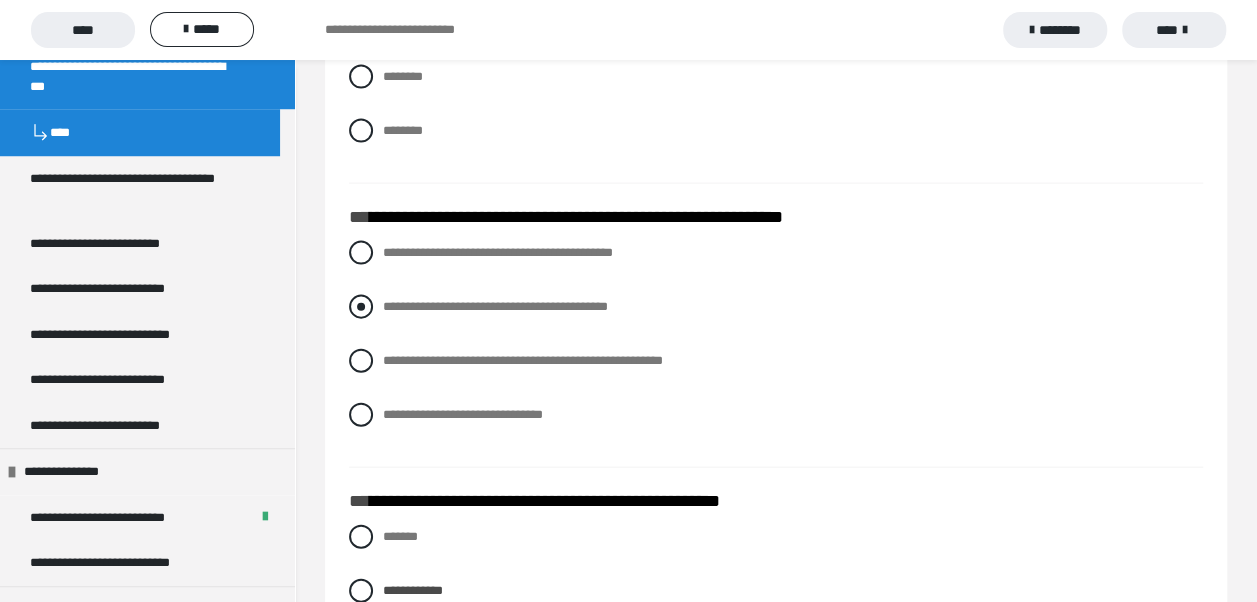 click at bounding box center [361, 307] 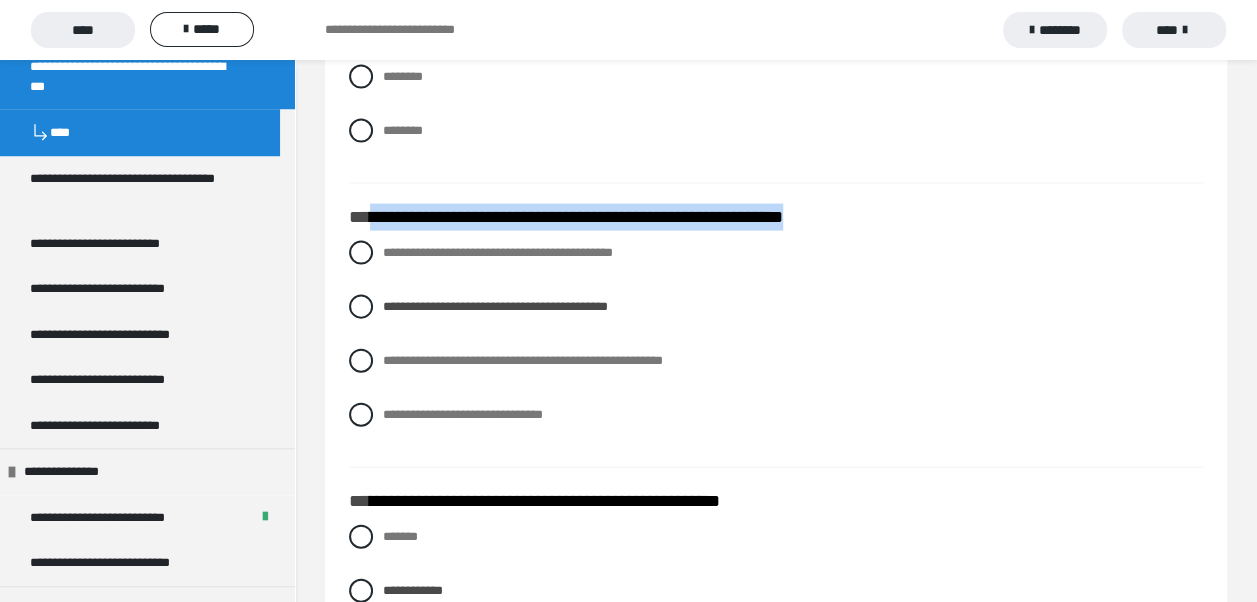 drag, startPoint x: 374, startPoint y: 230, endPoint x: 910, endPoint y: 236, distance: 536.03357 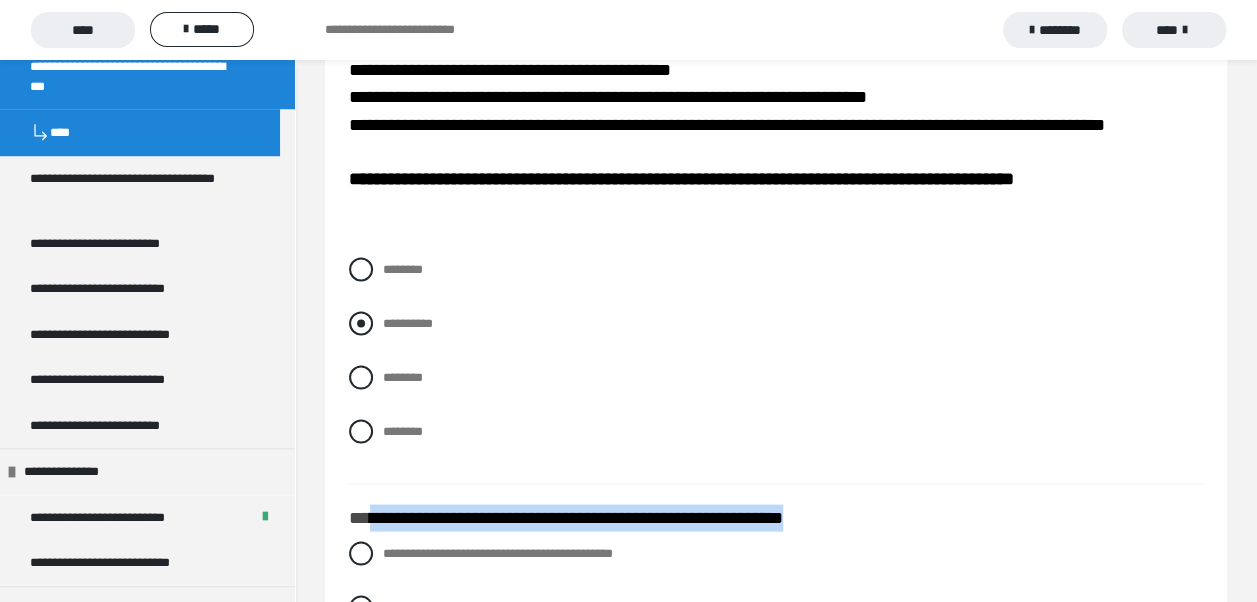 scroll, scrollTop: 1657, scrollLeft: 0, axis: vertical 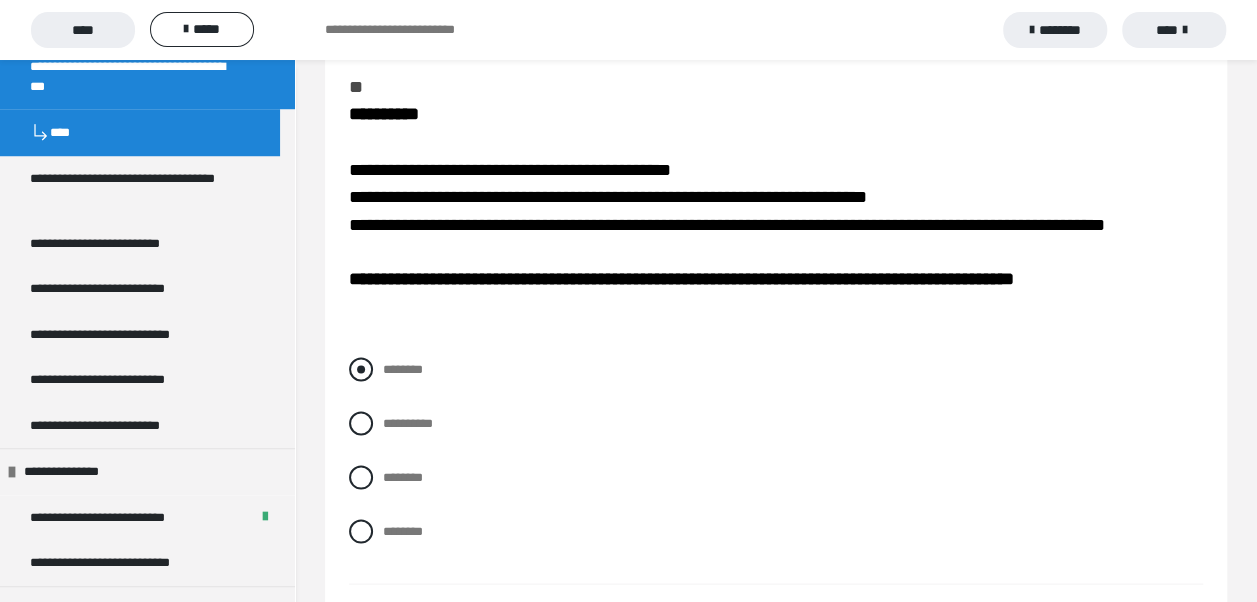 click at bounding box center (361, 369) 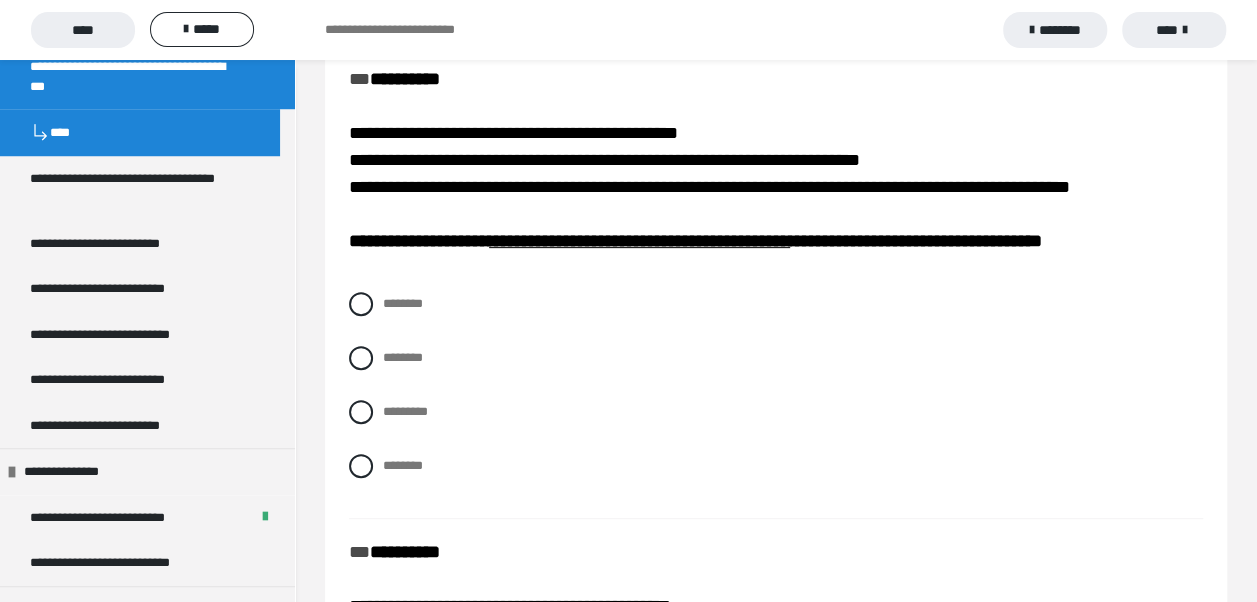 scroll, scrollTop: 200, scrollLeft: 0, axis: vertical 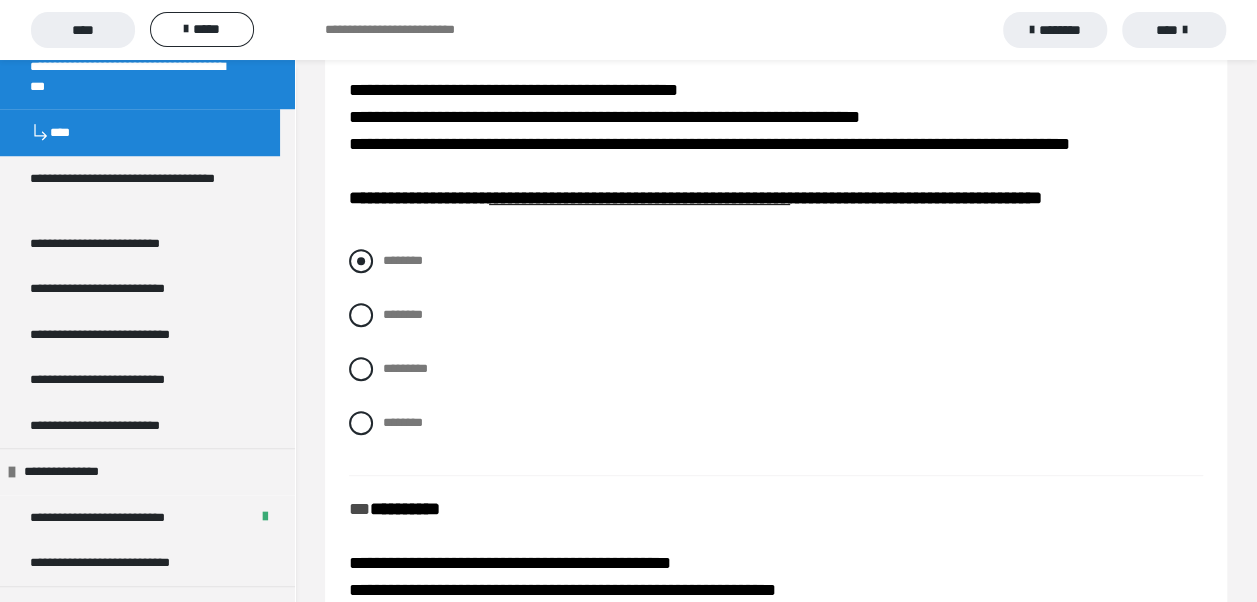 click at bounding box center (361, 261) 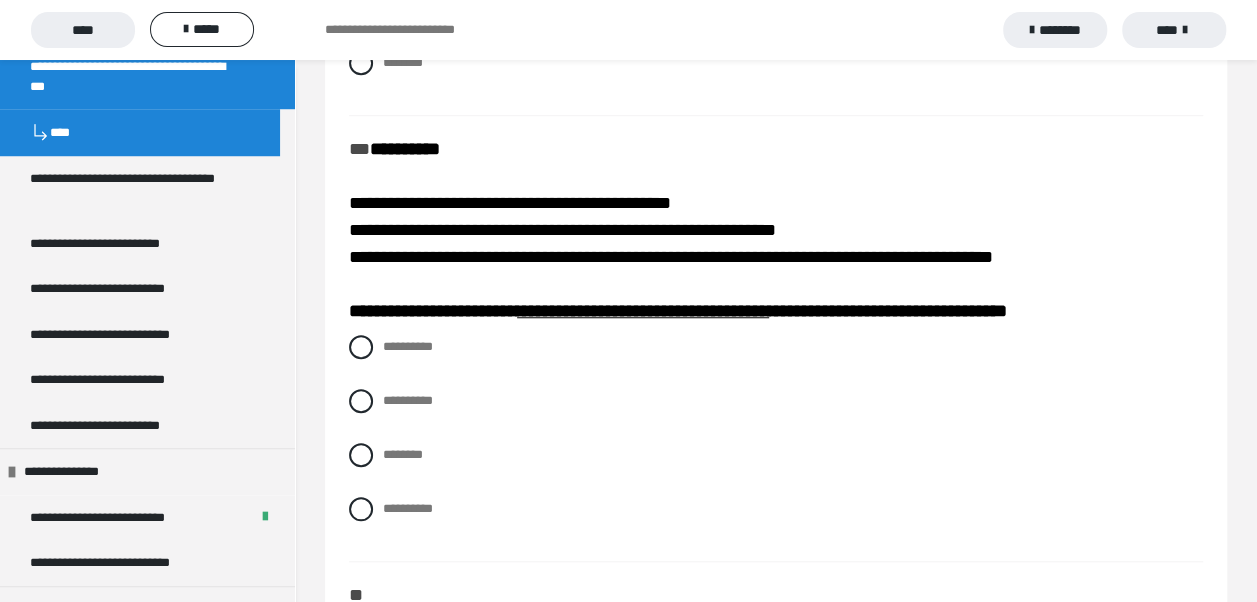 scroll, scrollTop: 700, scrollLeft: 0, axis: vertical 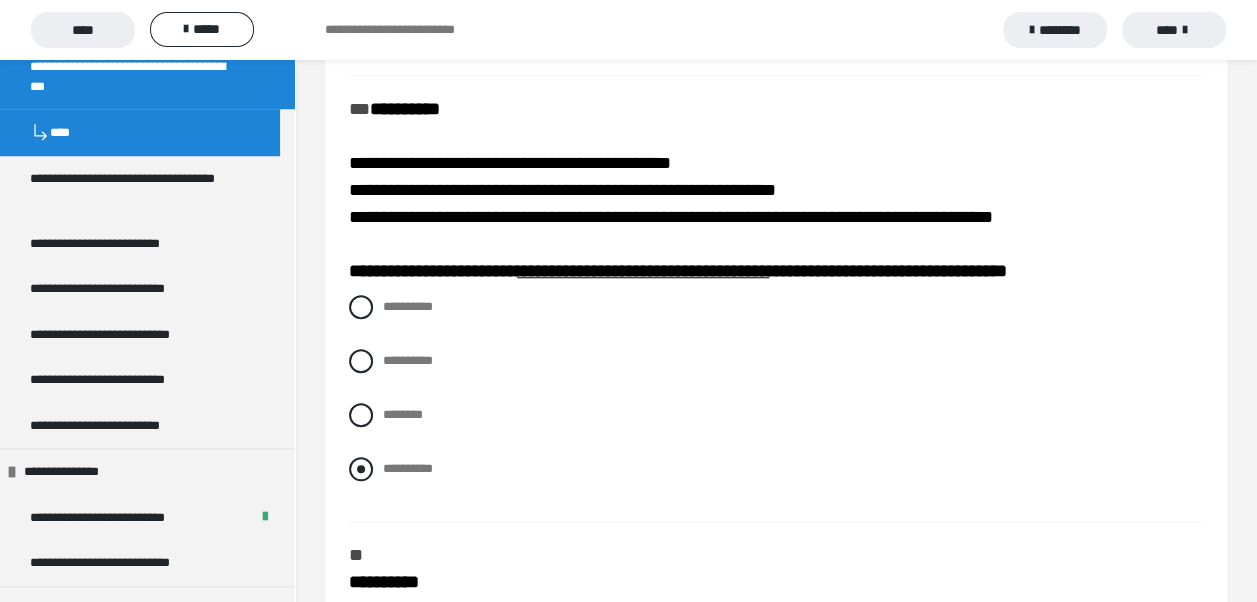 click at bounding box center (361, 469) 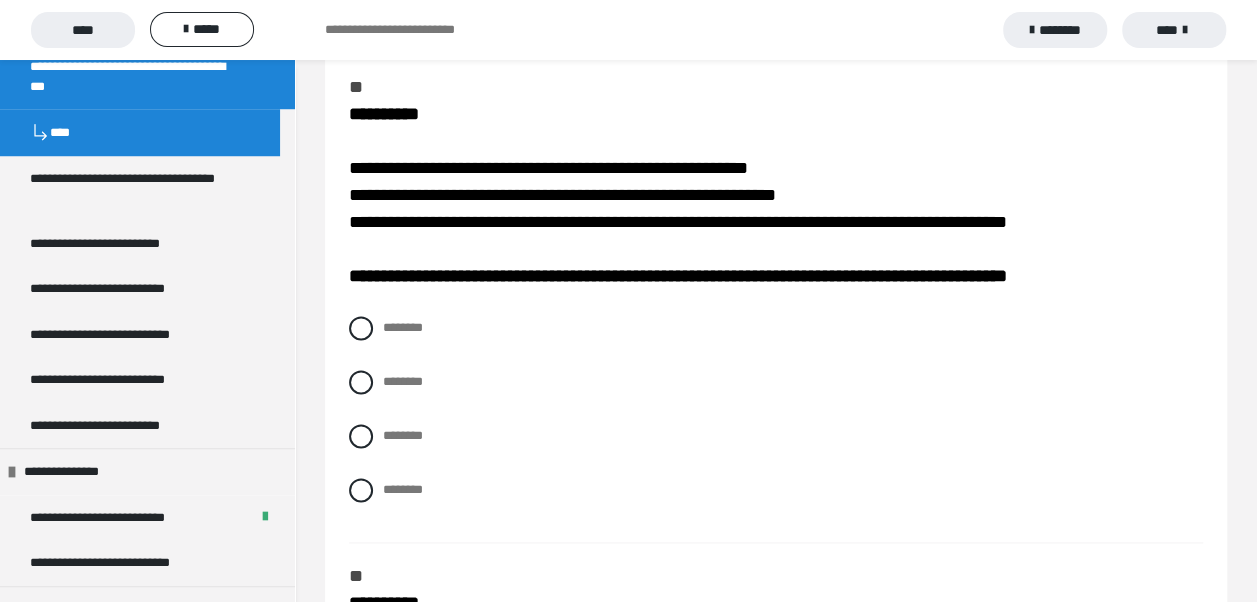 scroll, scrollTop: 1200, scrollLeft: 0, axis: vertical 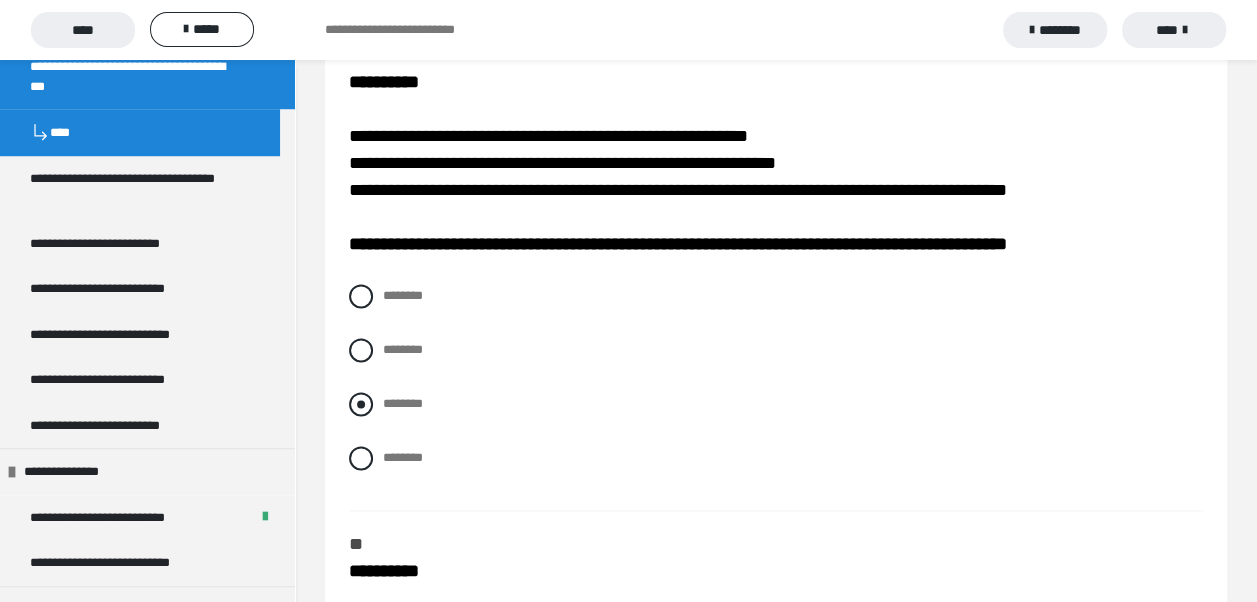 click at bounding box center (361, 404) 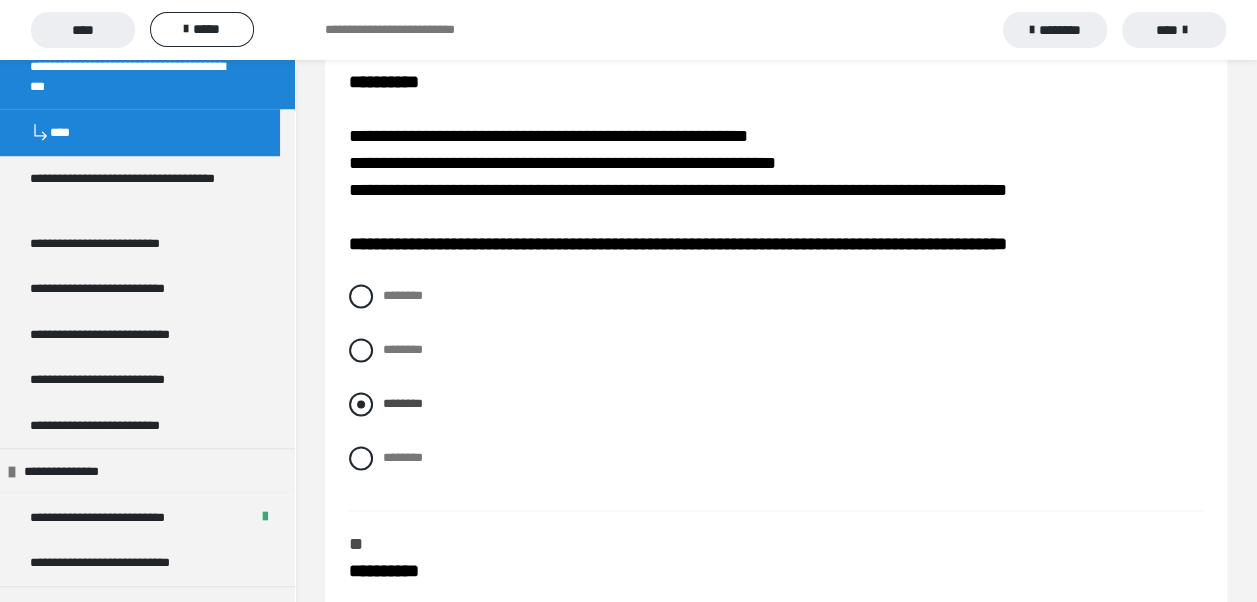click at bounding box center [361, 404] 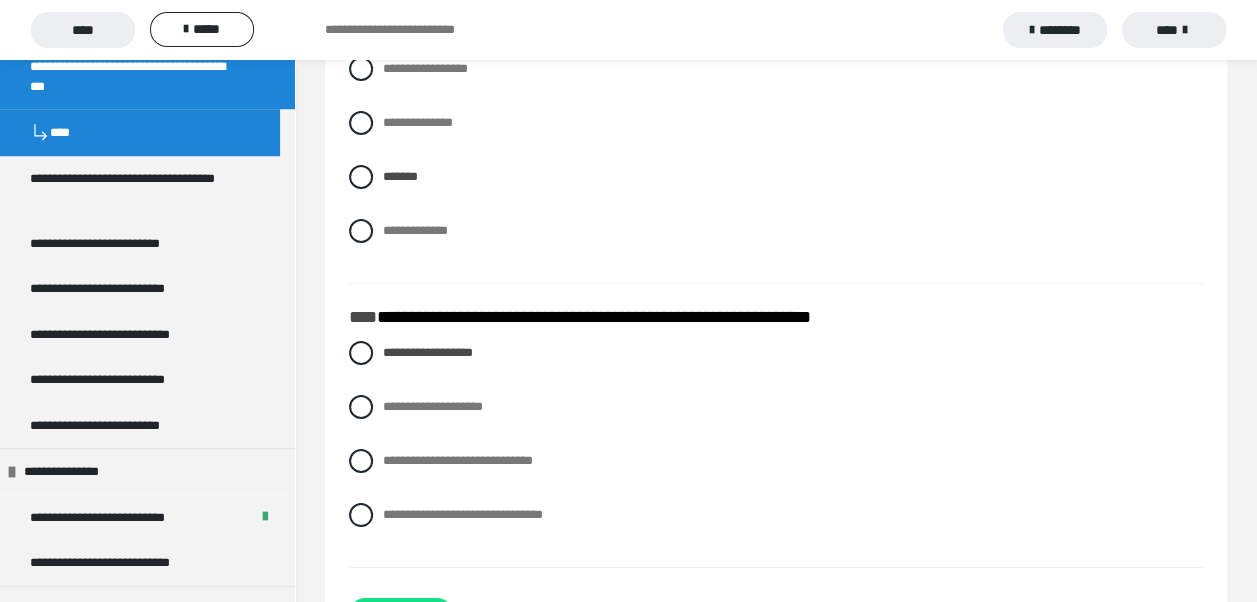 scroll, scrollTop: 3557, scrollLeft: 0, axis: vertical 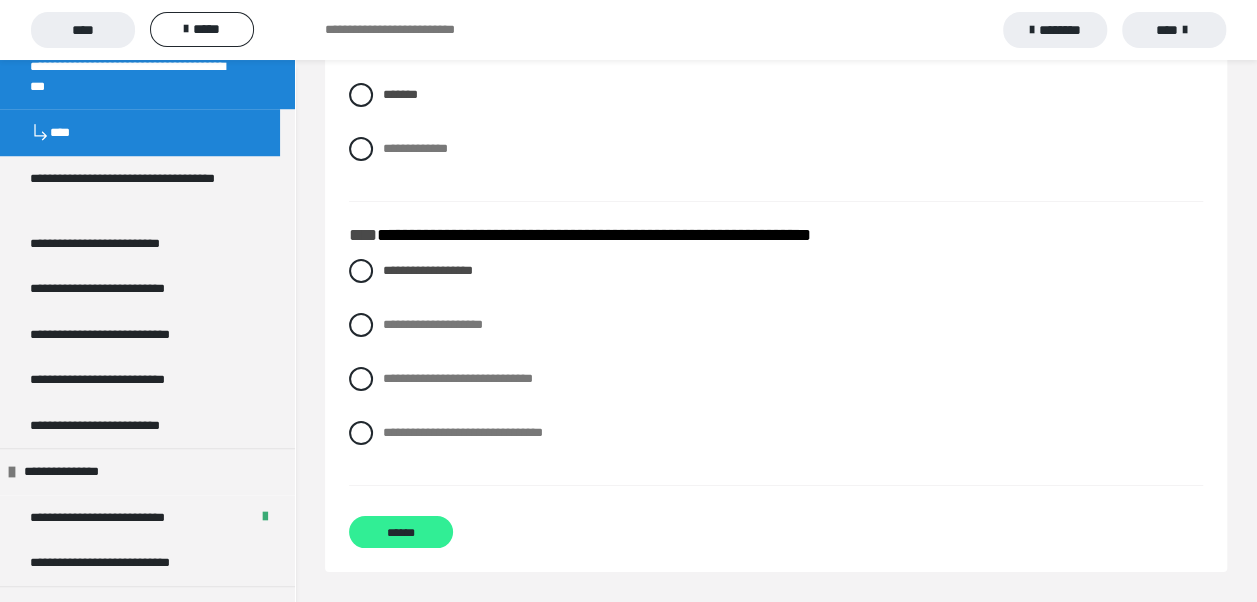 click on "******" at bounding box center (401, 532) 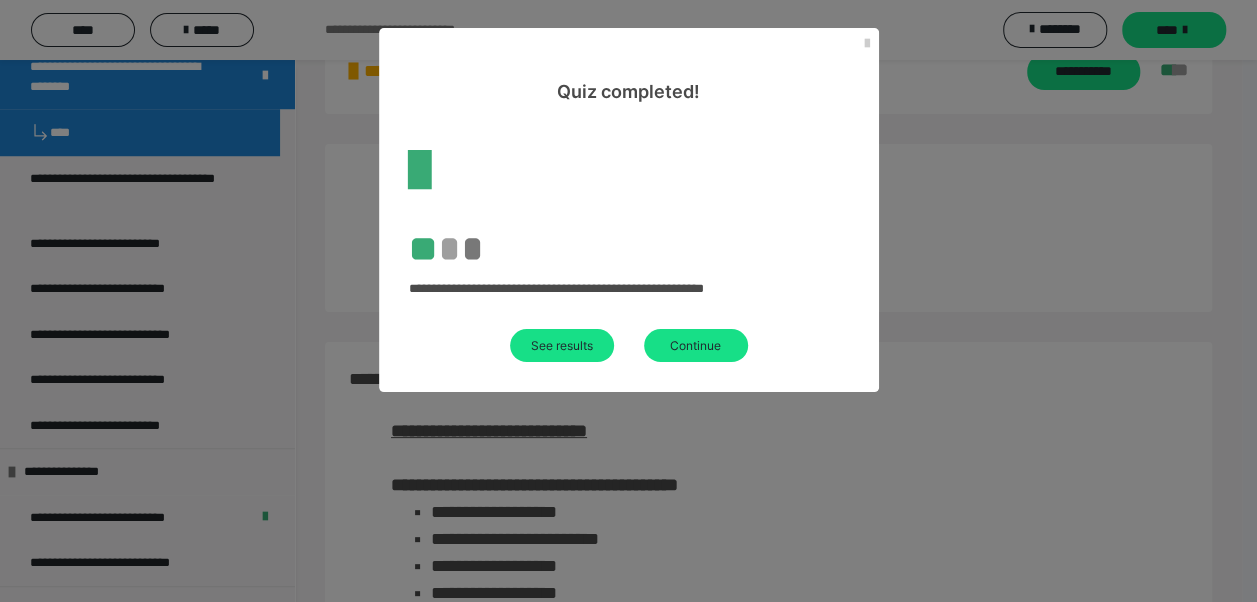 scroll, scrollTop: 860, scrollLeft: 0, axis: vertical 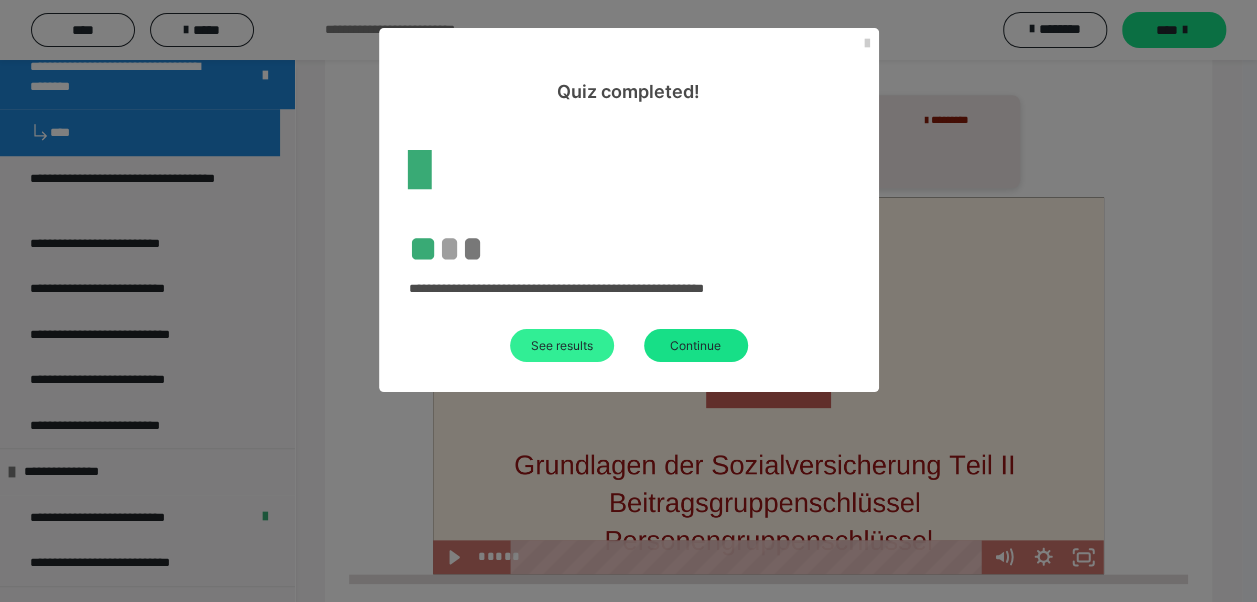 click on "See results" at bounding box center [562, 345] 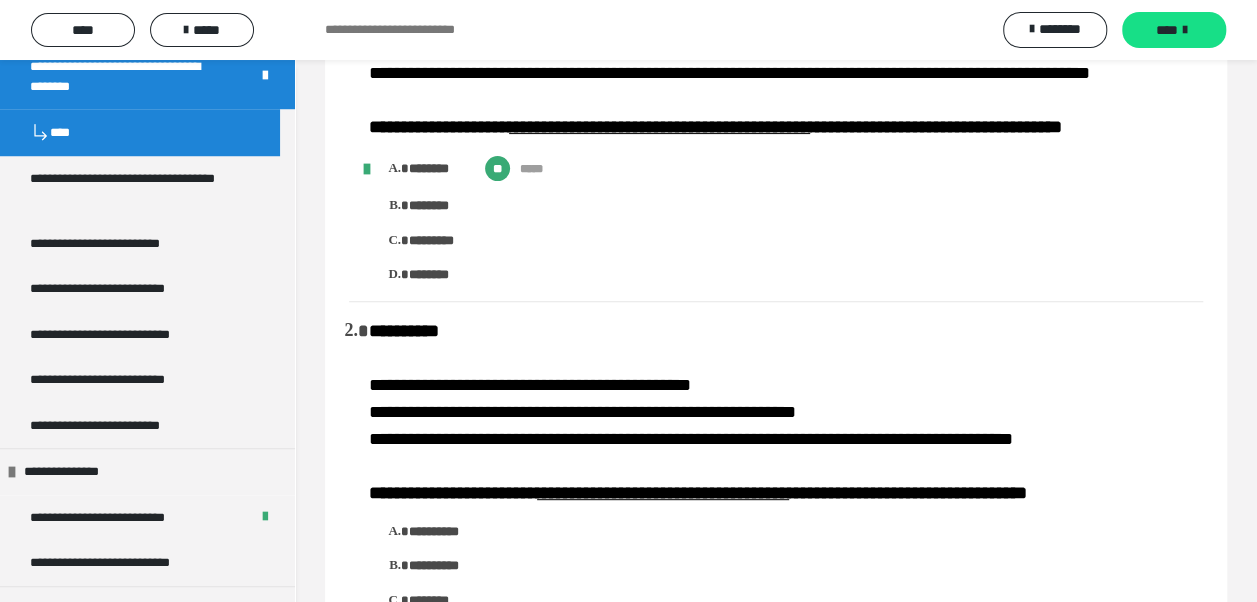 scroll, scrollTop: 0, scrollLeft: 0, axis: both 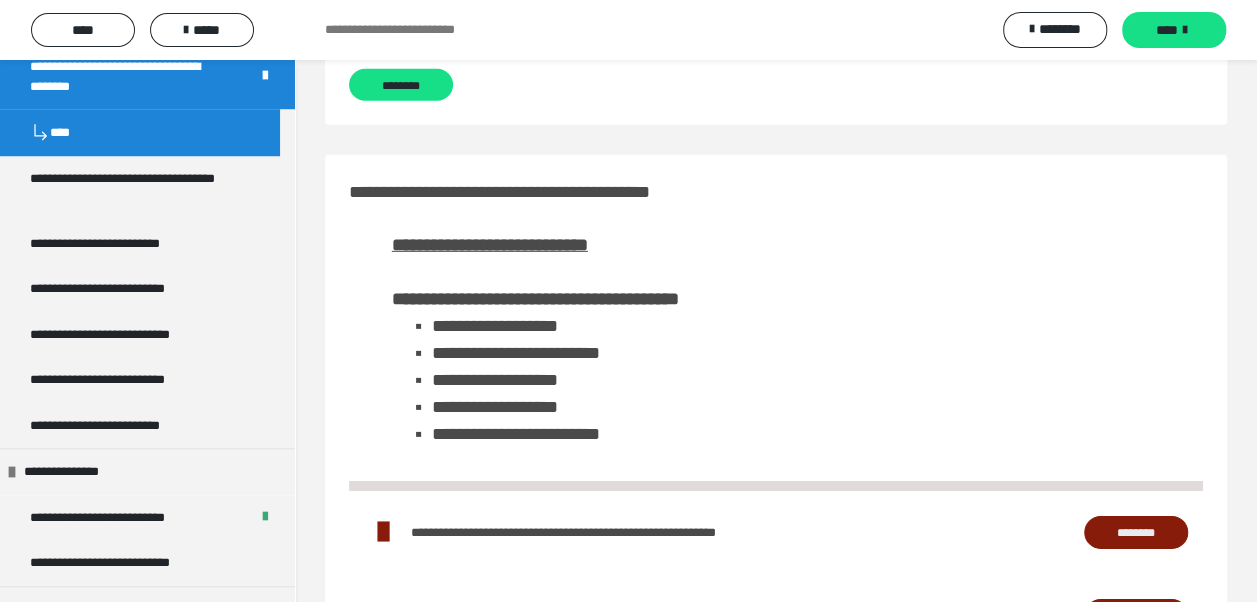 drag, startPoint x: 344, startPoint y: 125, endPoint x: 636, endPoint y: 156, distance: 293.64093 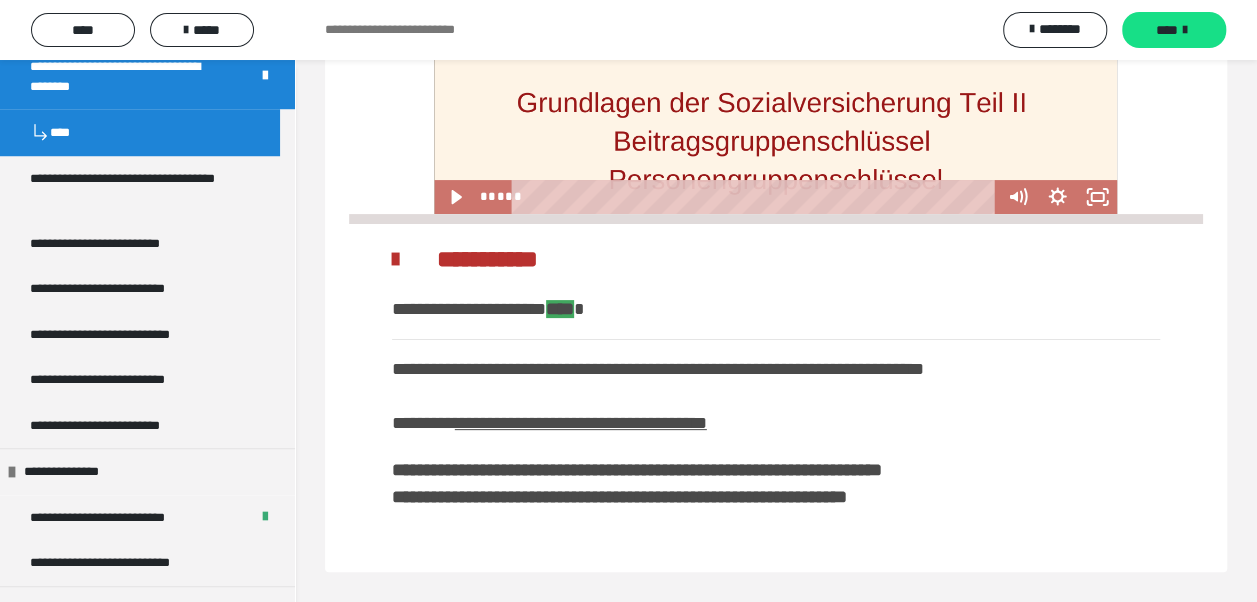 scroll, scrollTop: 4013, scrollLeft: 0, axis: vertical 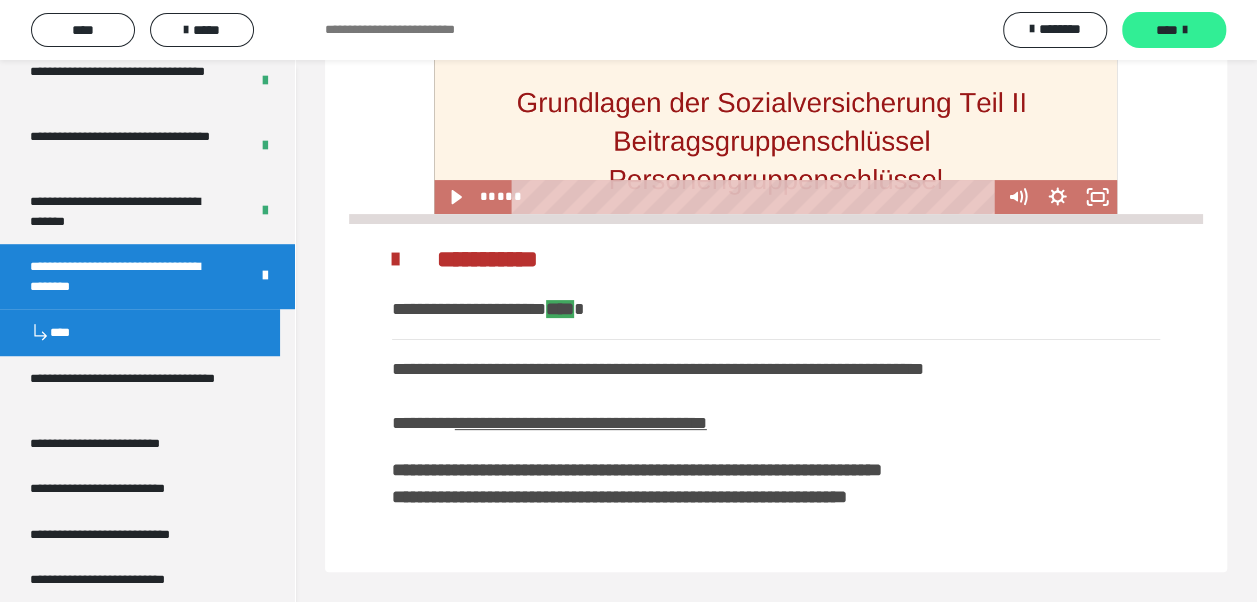 click on "****" at bounding box center [1167, 30] 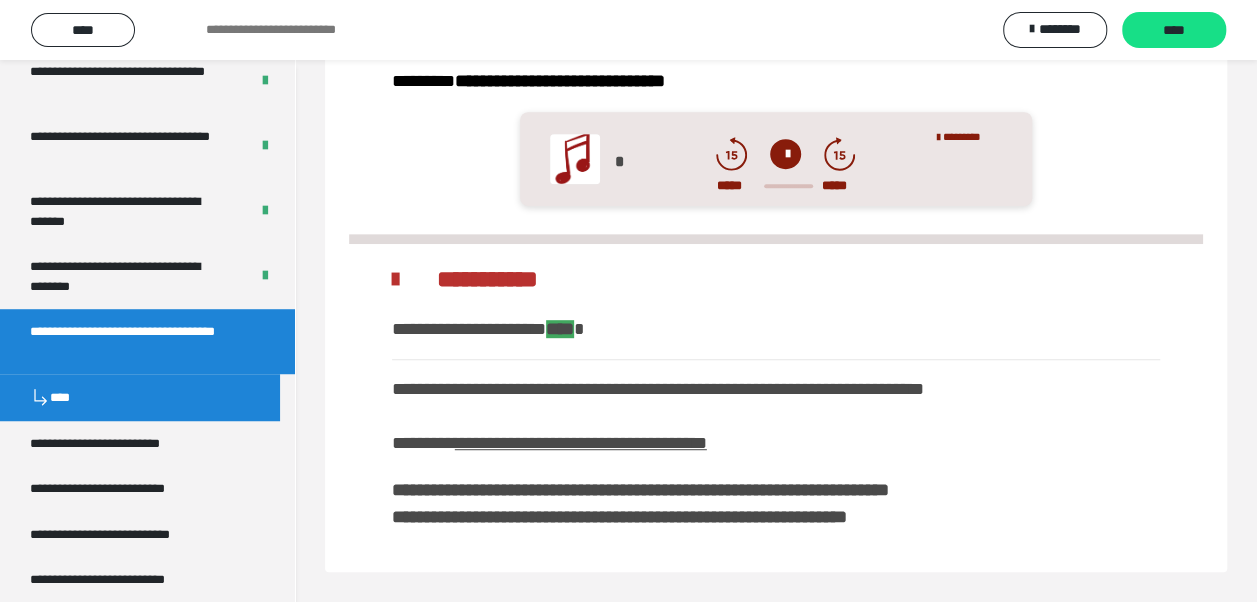 scroll, scrollTop: 394, scrollLeft: 0, axis: vertical 